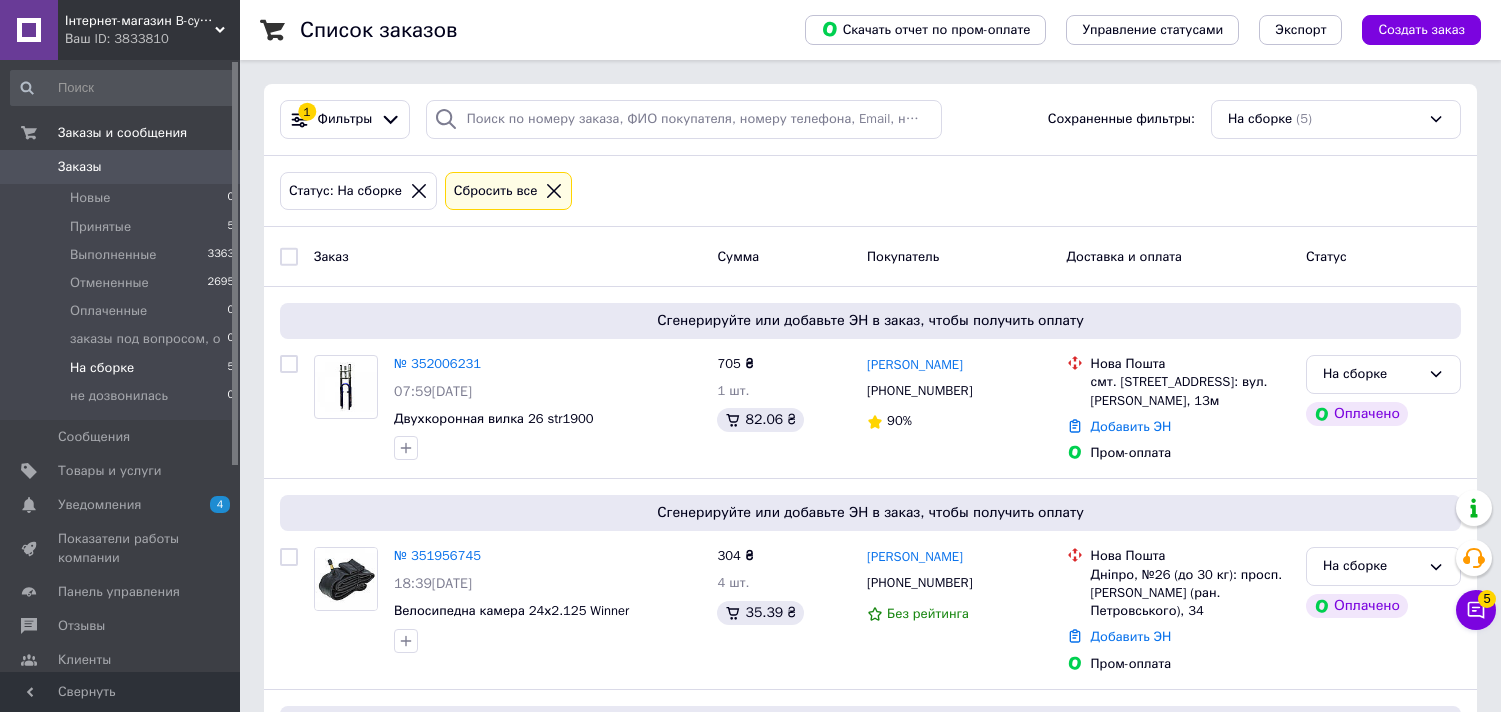 scroll, scrollTop: 0, scrollLeft: 0, axis: both 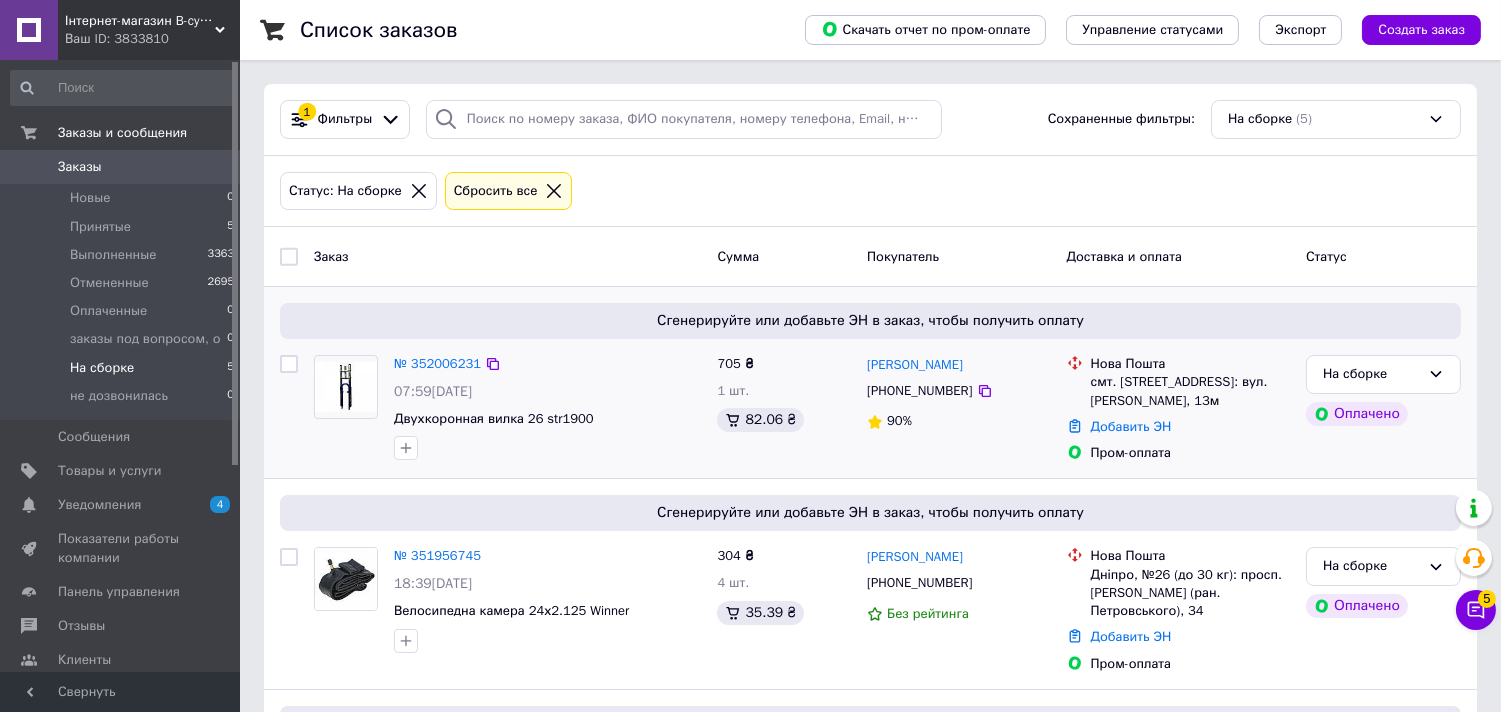 click on "[PHONE_NUMBER]" at bounding box center (919, 391) 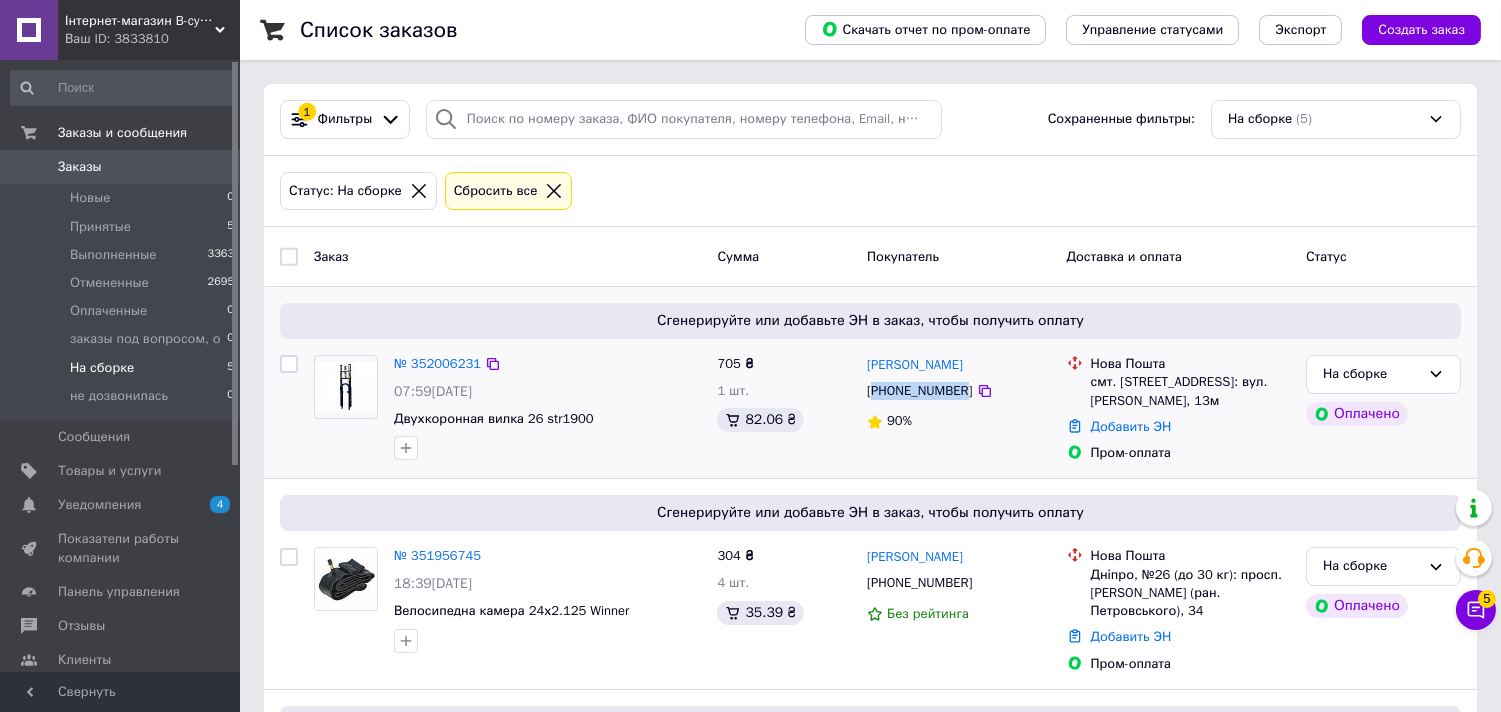 click on "[PHONE_NUMBER]" at bounding box center (919, 391) 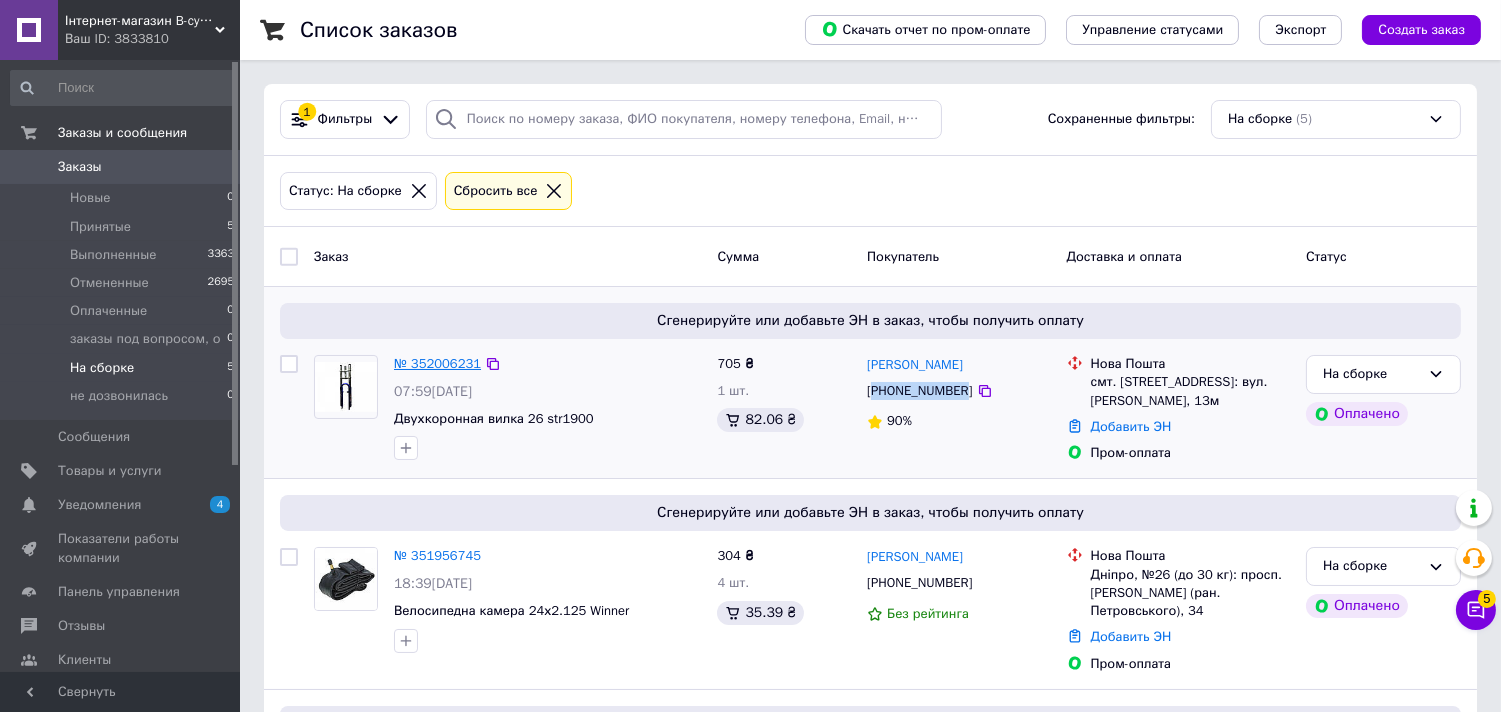 click on "№ 352006231" at bounding box center [437, 363] 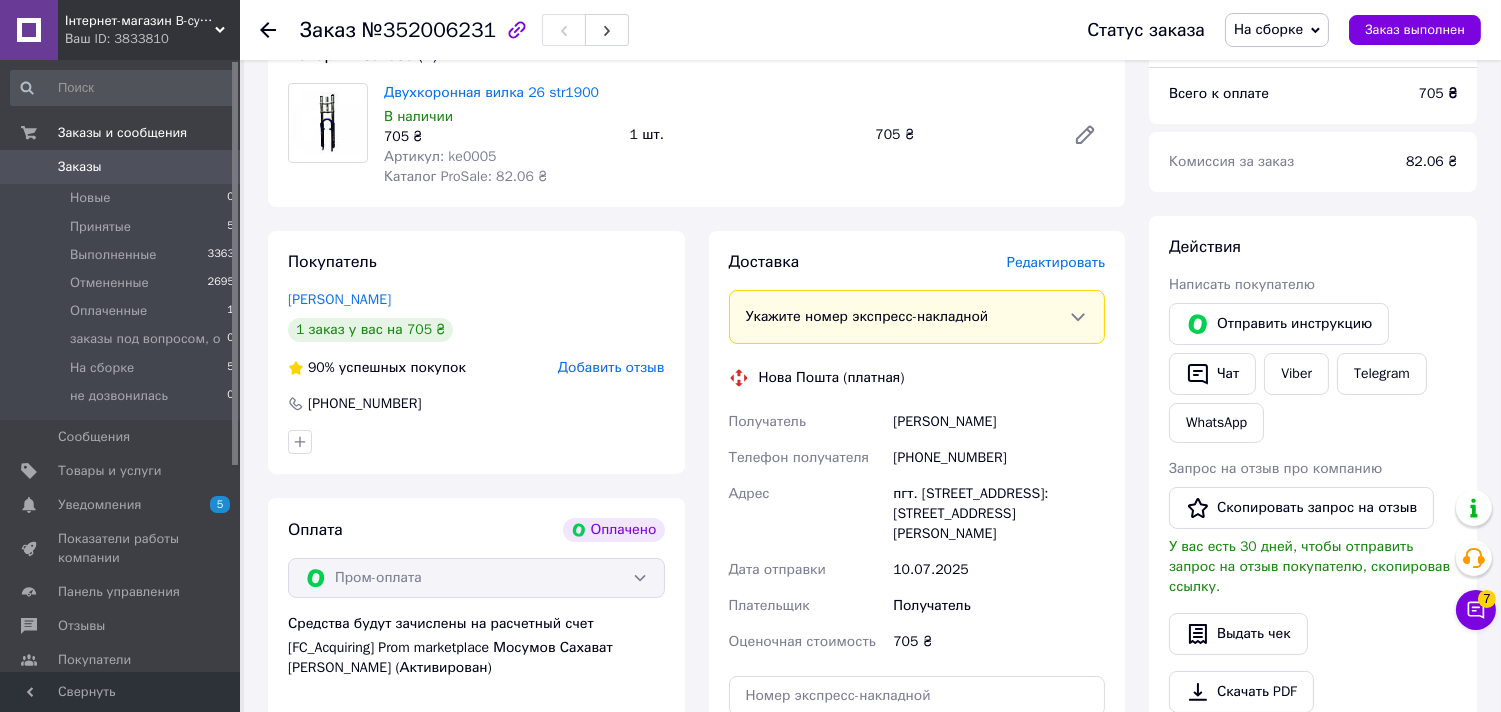 scroll, scrollTop: 222, scrollLeft: 0, axis: vertical 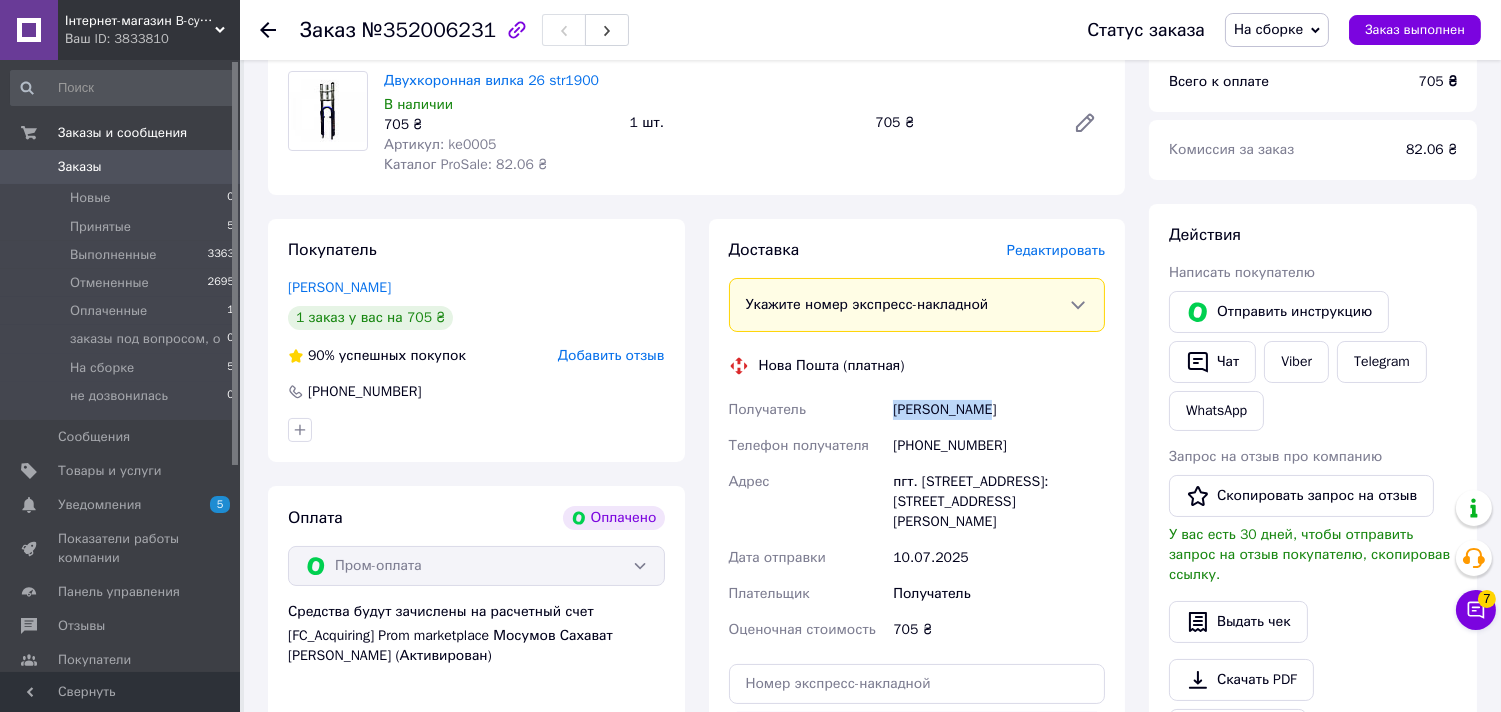 drag, startPoint x: 993, startPoint y: 402, endPoint x: 882, endPoint y: 402, distance: 111 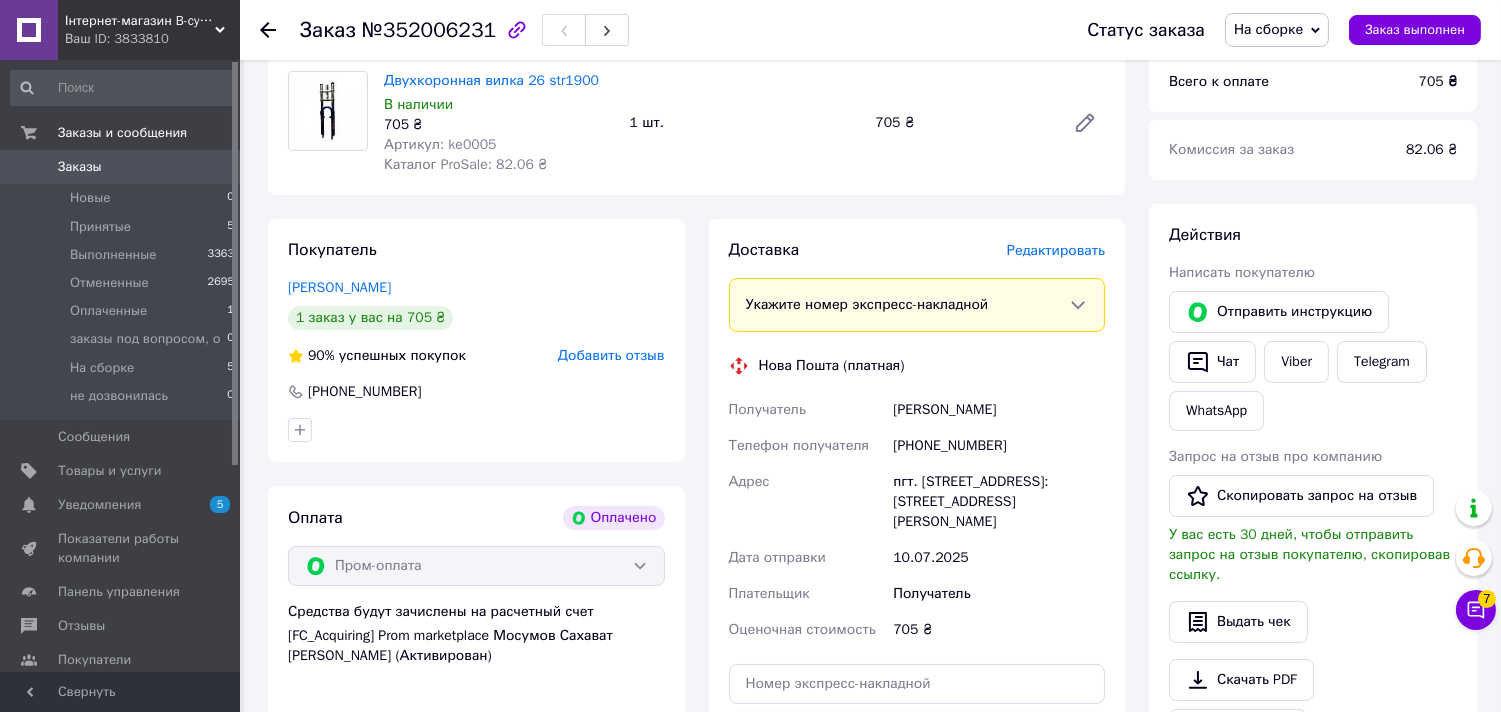 click on "пгт. [STREET_ADDRESS]: [STREET_ADDRESS][PERSON_NAME]" at bounding box center [999, 502] 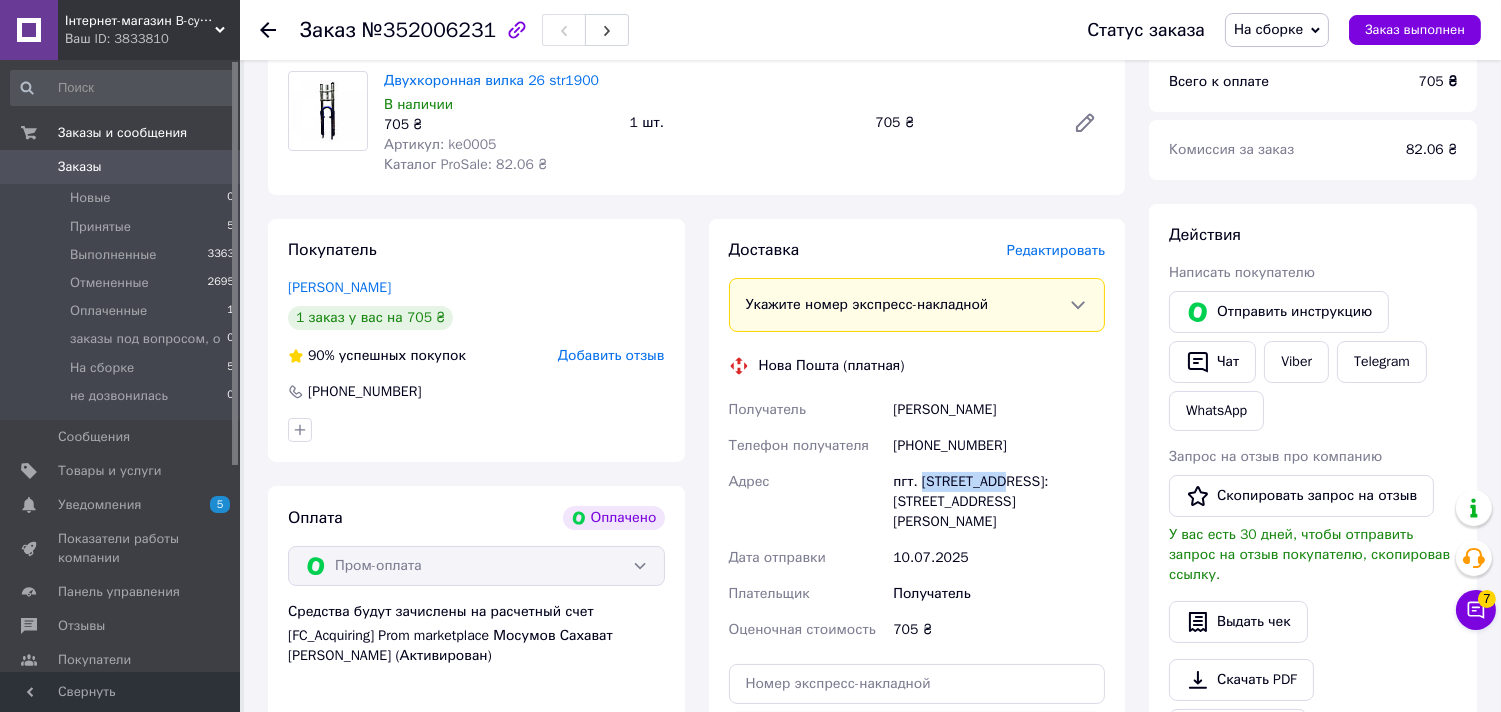 drag, startPoint x: 930, startPoint y: 483, endPoint x: 833, endPoint y: 503, distance: 99.0404 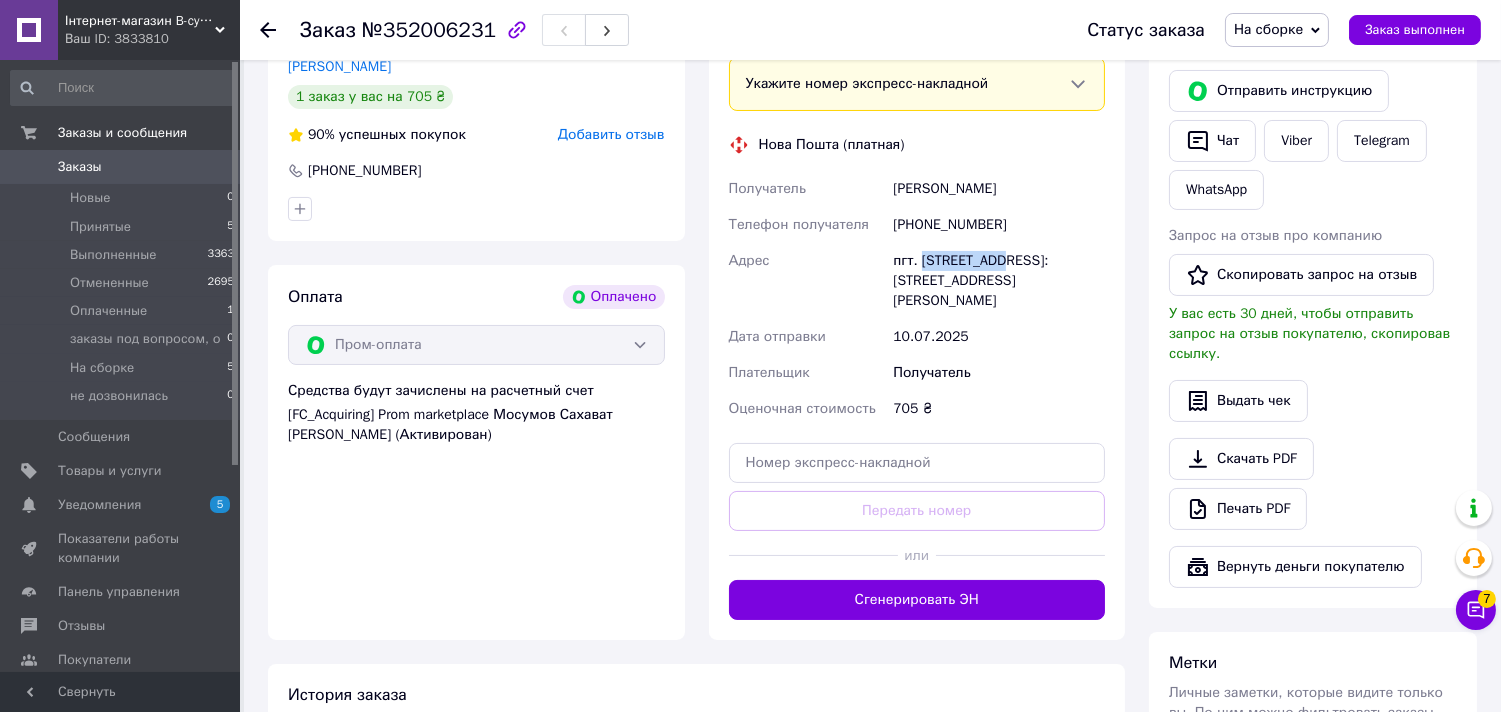 scroll, scrollTop: 444, scrollLeft: 0, axis: vertical 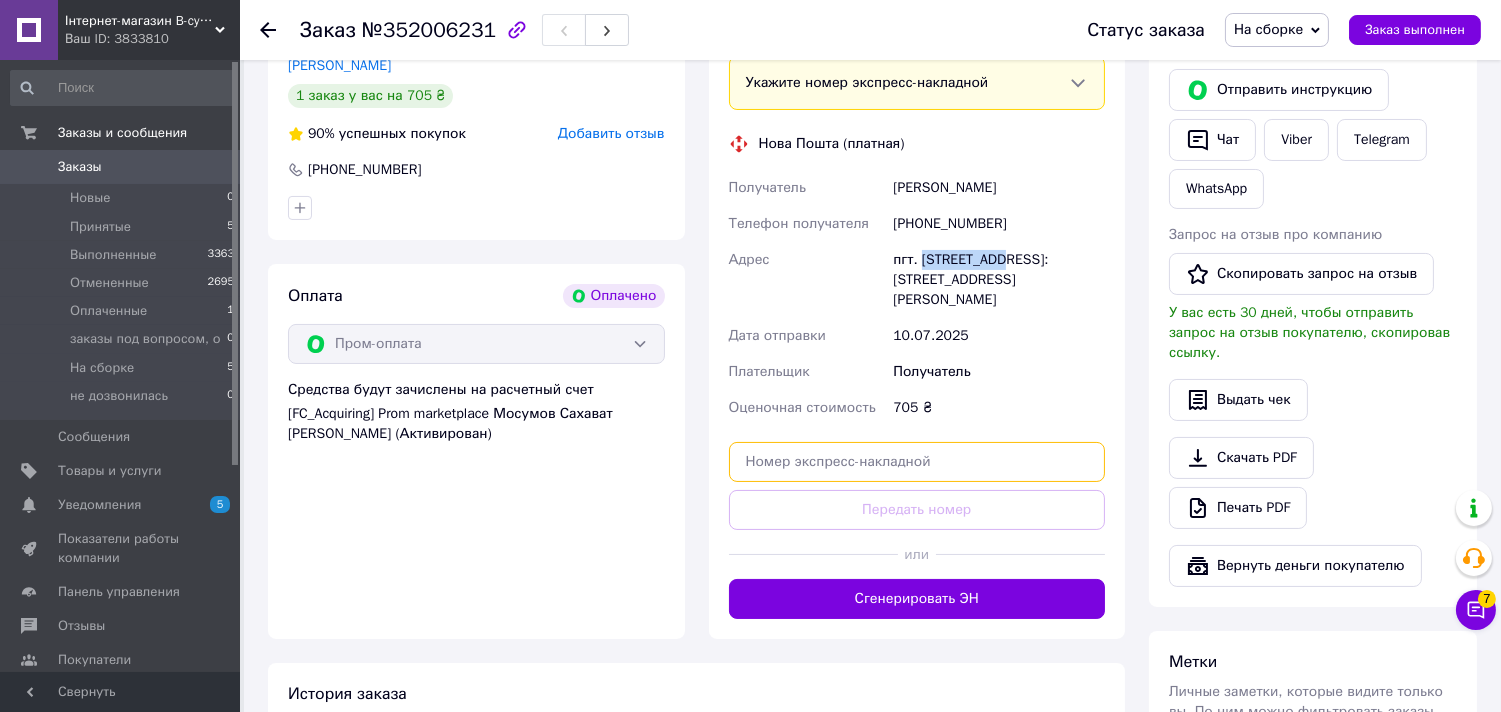 drag, startPoint x: 967, startPoint y: 462, endPoint x: 951, endPoint y: 481, distance: 24.839485 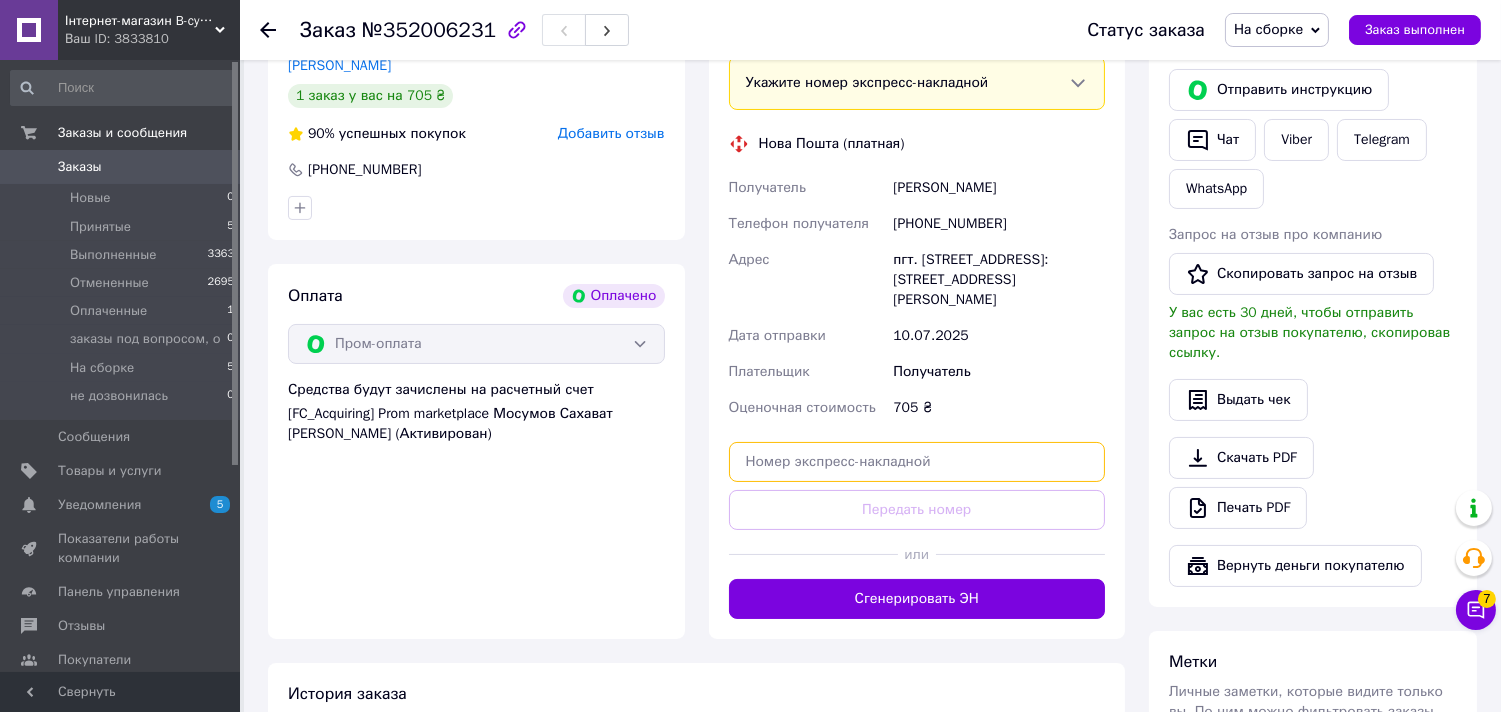 paste on "20451203245410" 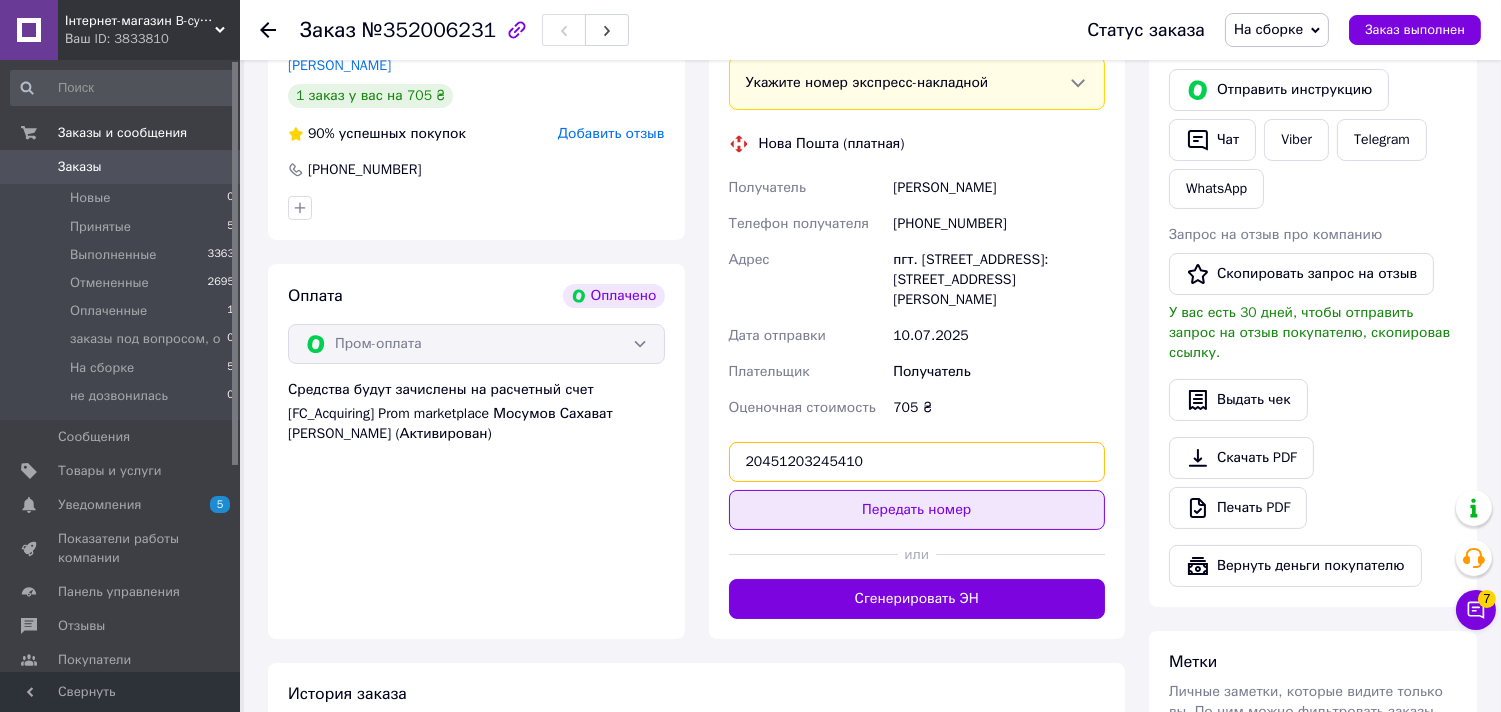 type on "20451203245410" 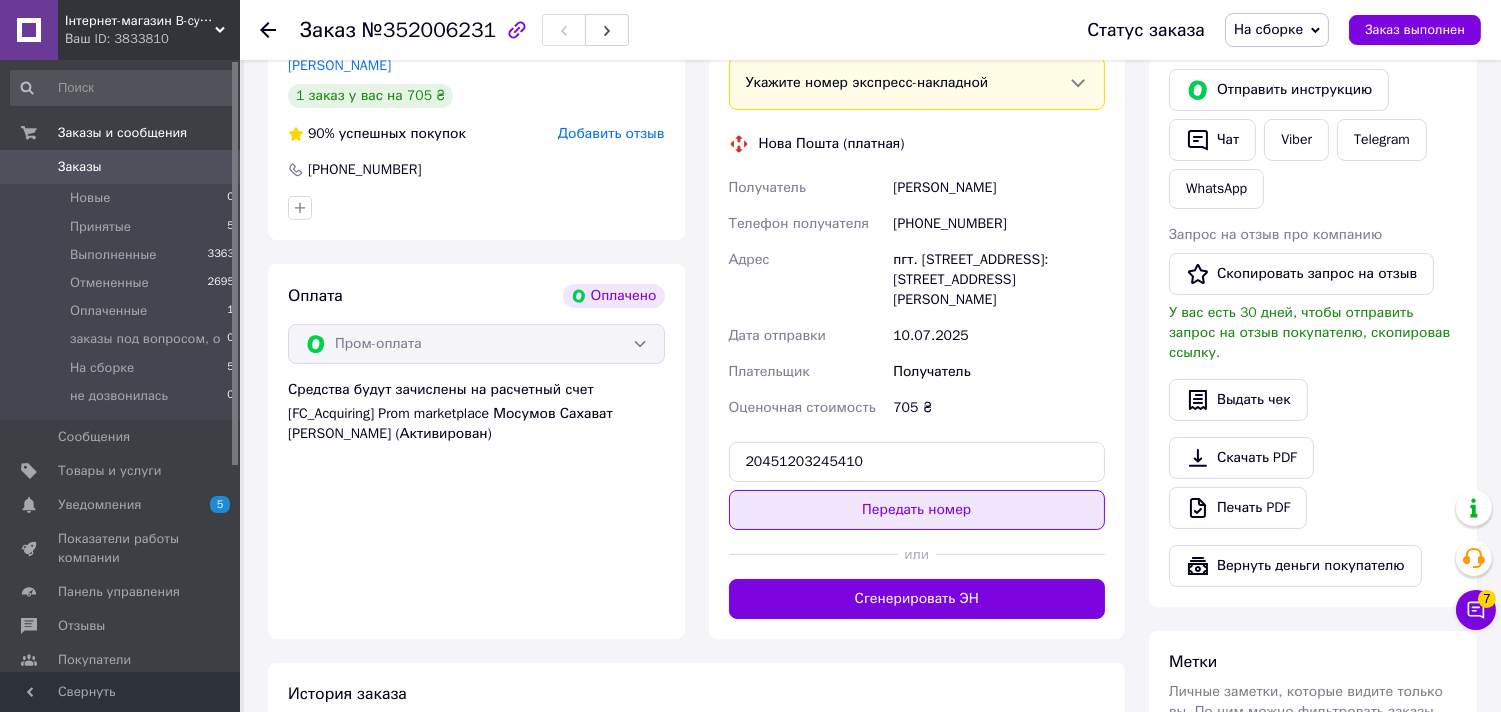 click on "Передать номер" at bounding box center (917, 510) 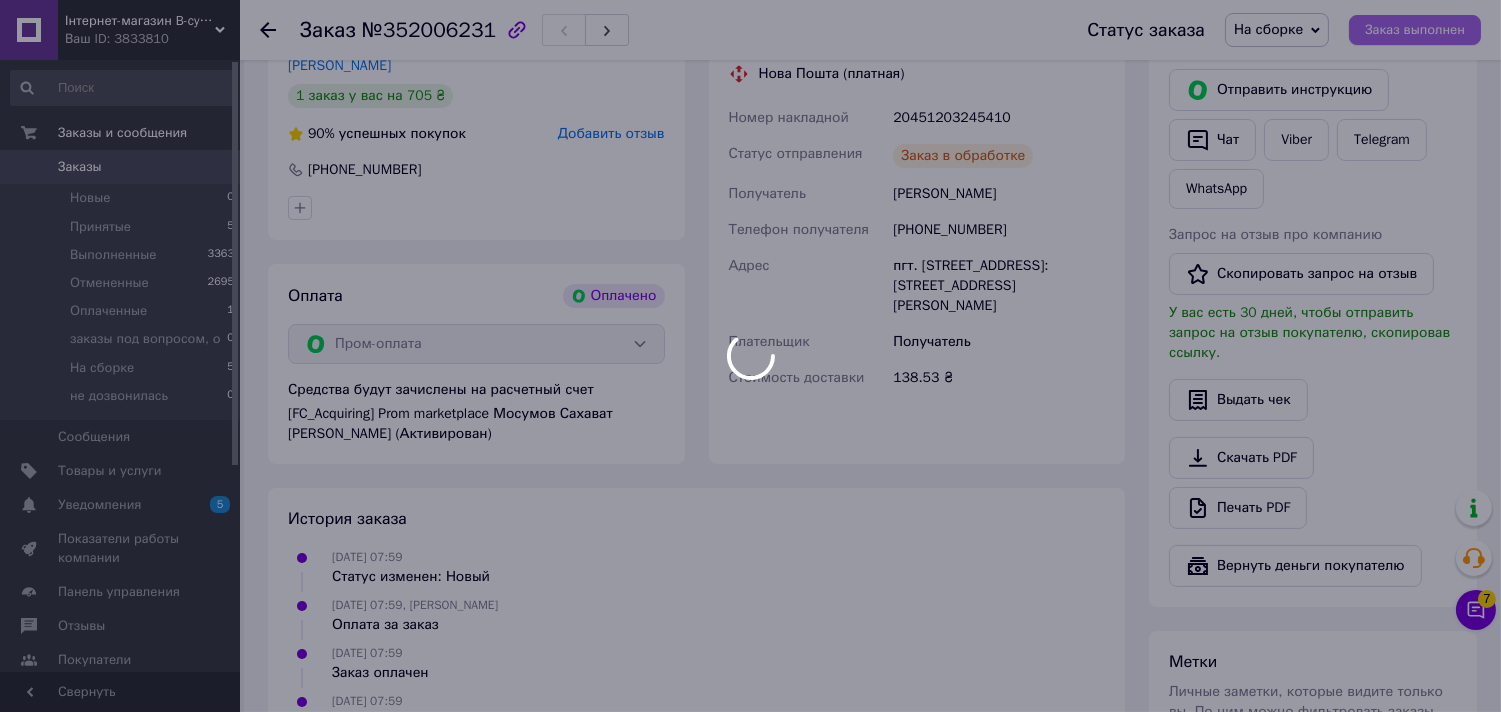 click at bounding box center [750, 356] 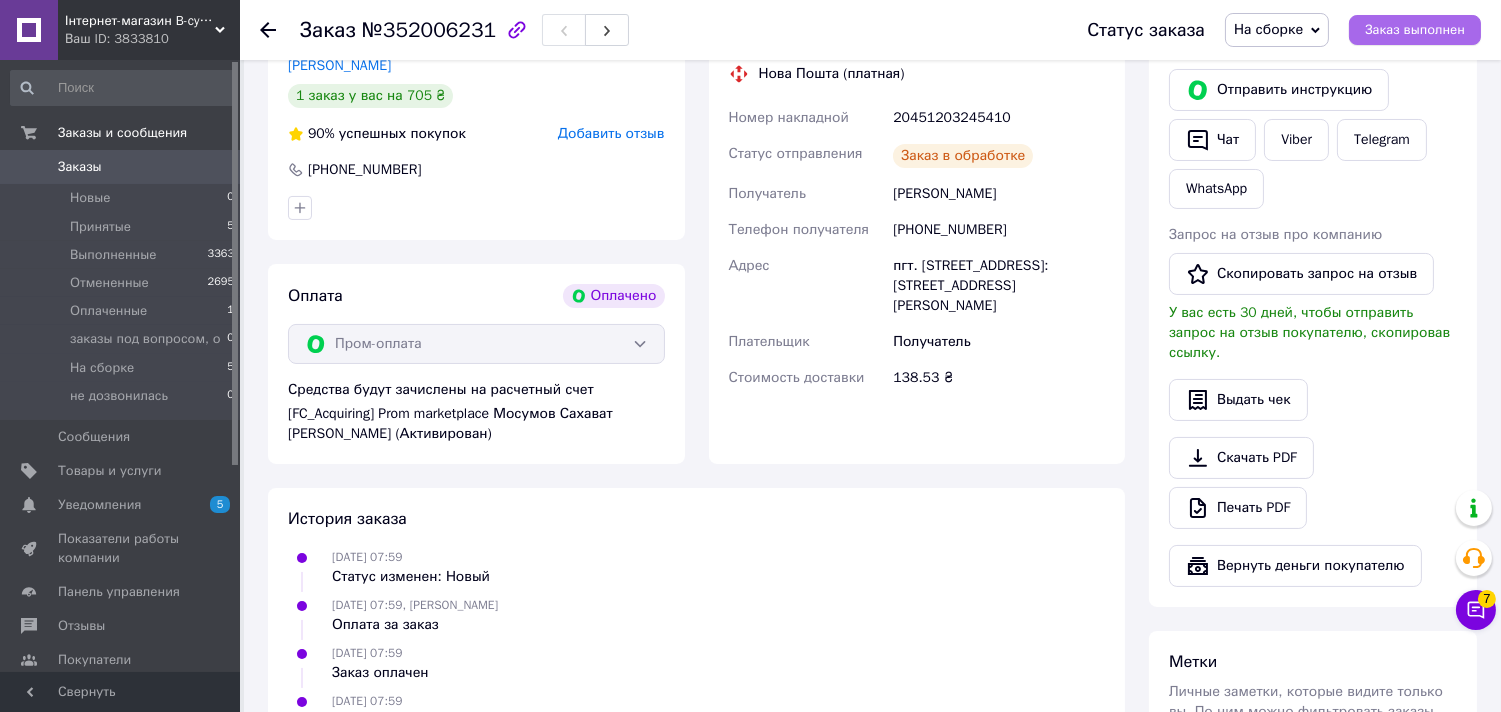 click on "Заказ выполнен" at bounding box center (1415, 30) 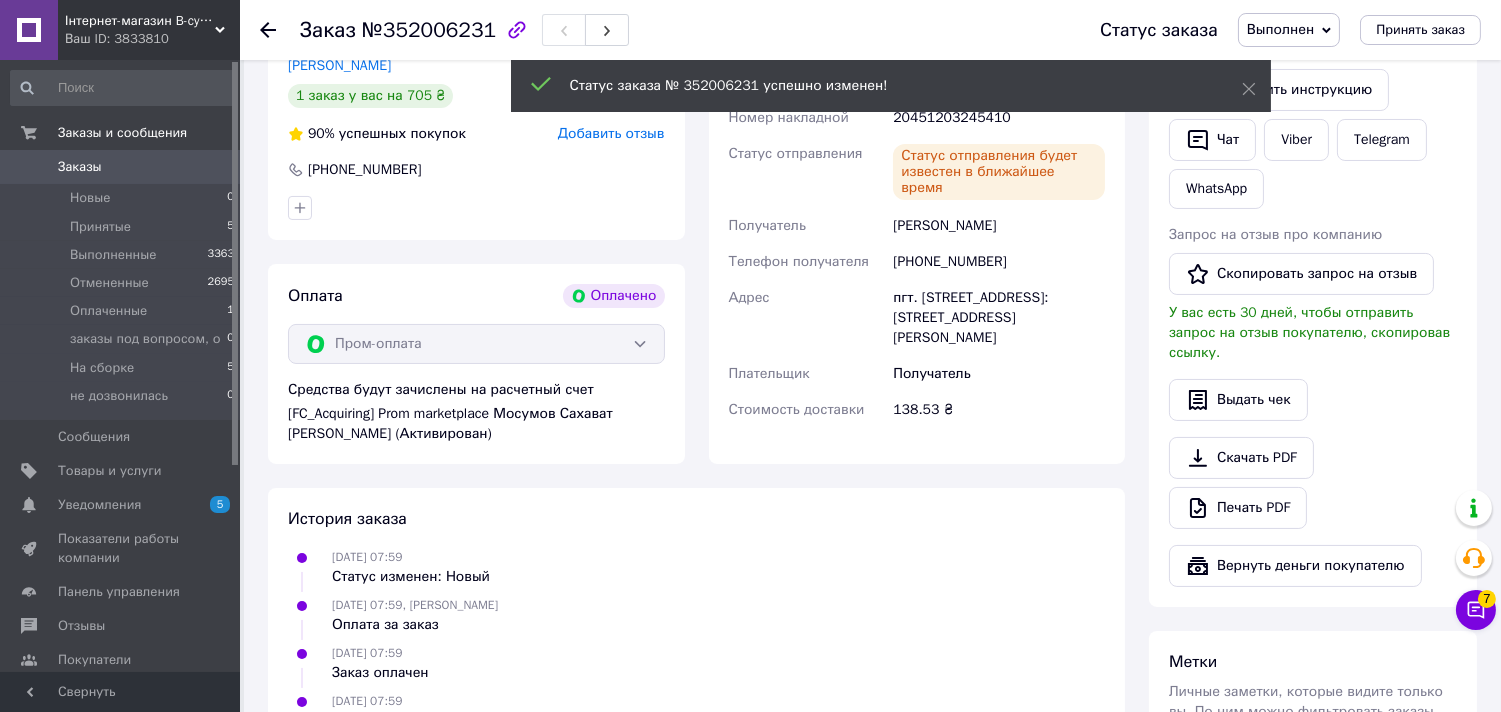 click on "На сборке 5" at bounding box center [123, 368] 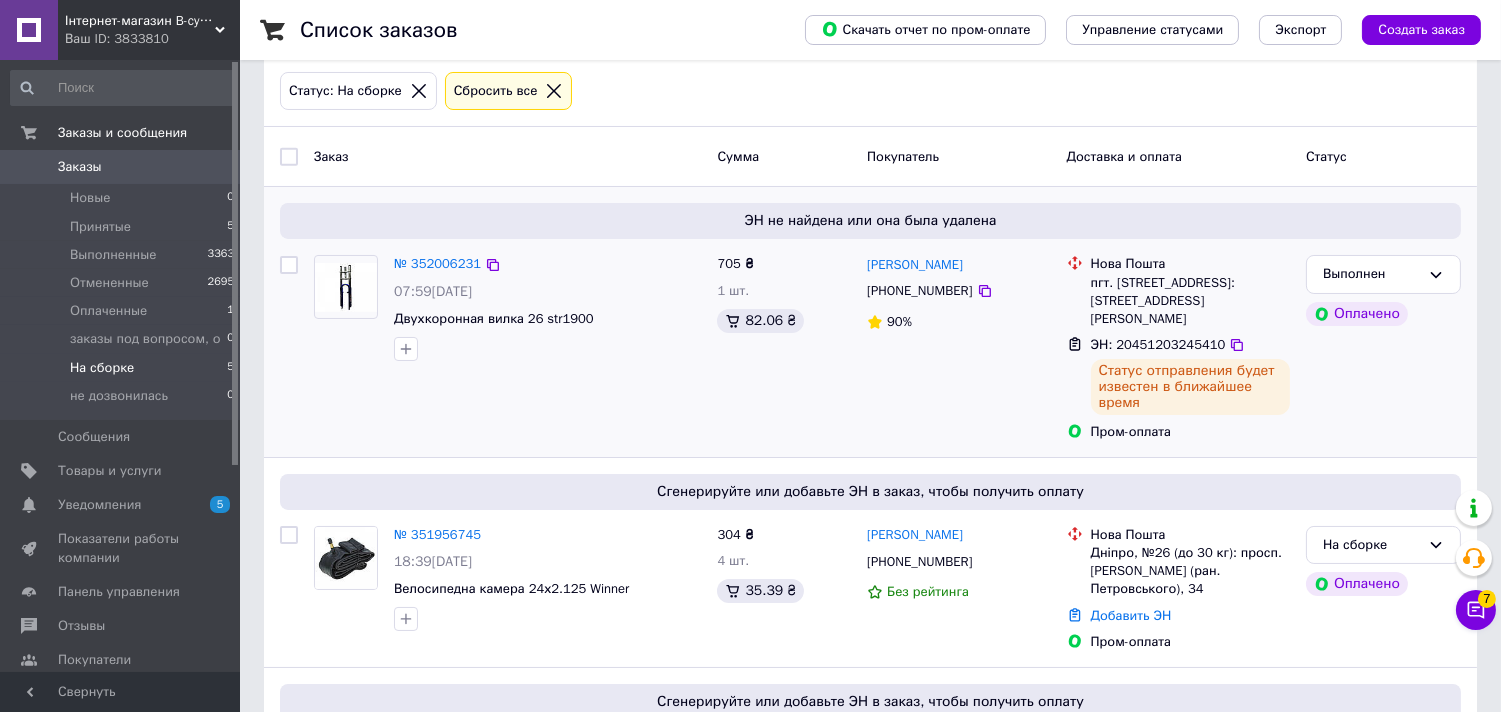 scroll, scrollTop: 333, scrollLeft: 0, axis: vertical 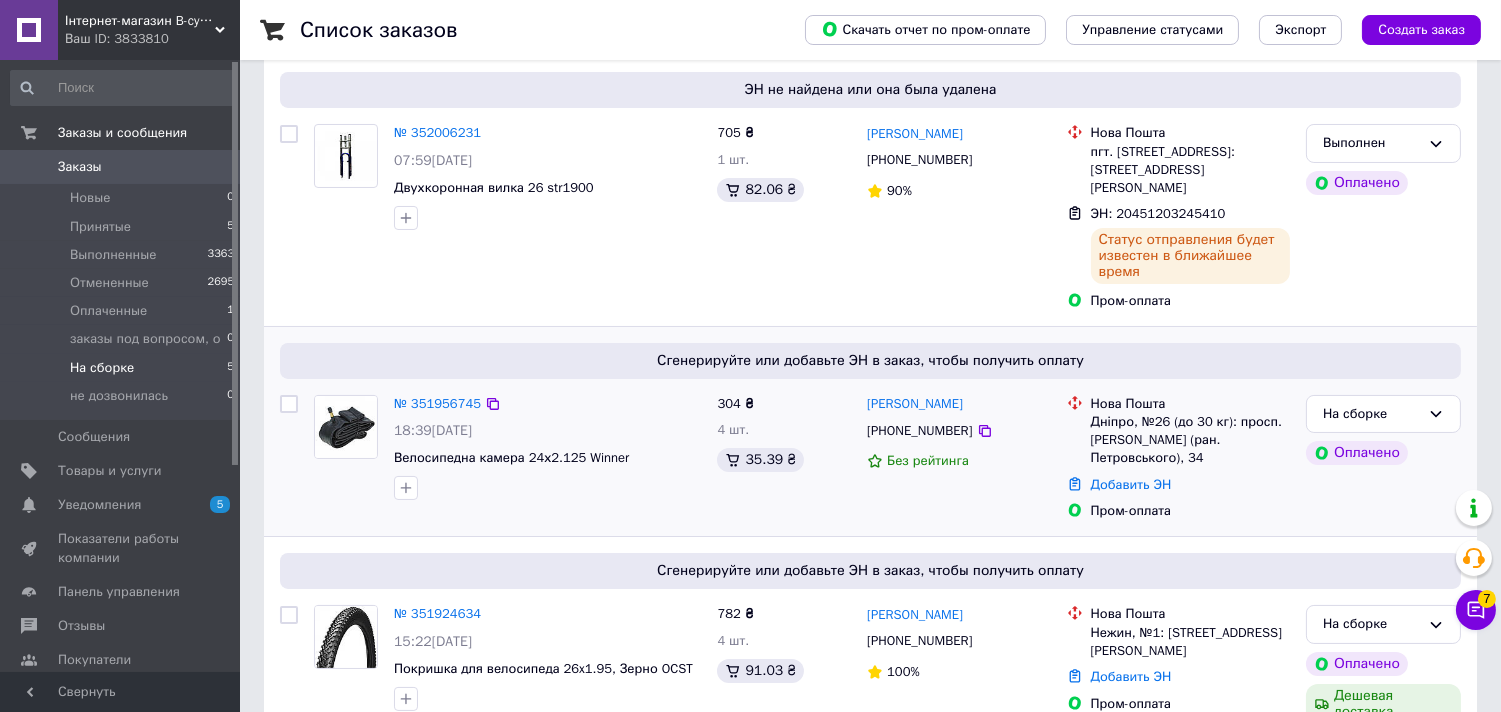 click on "[PHONE_NUMBER]" at bounding box center (919, 431) 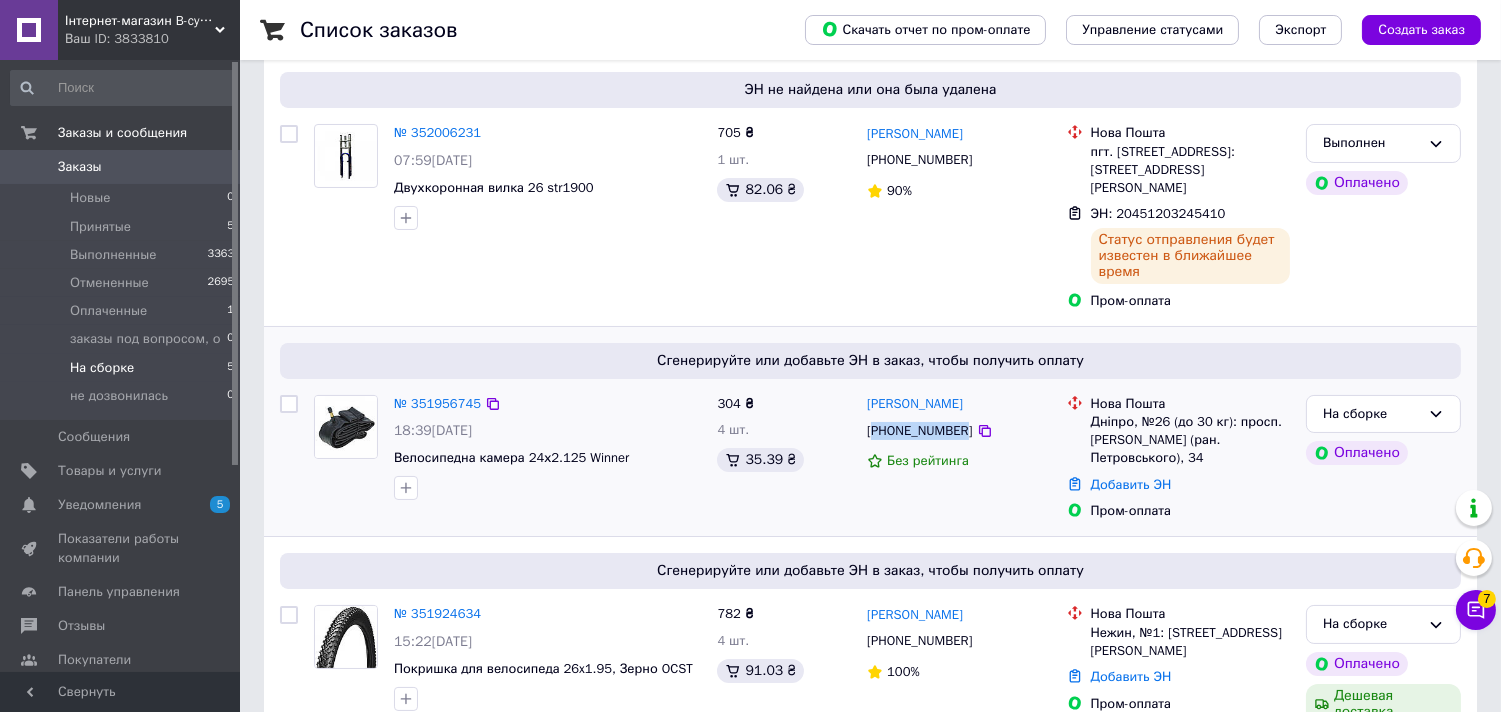 click on "[PHONE_NUMBER]" at bounding box center [919, 431] 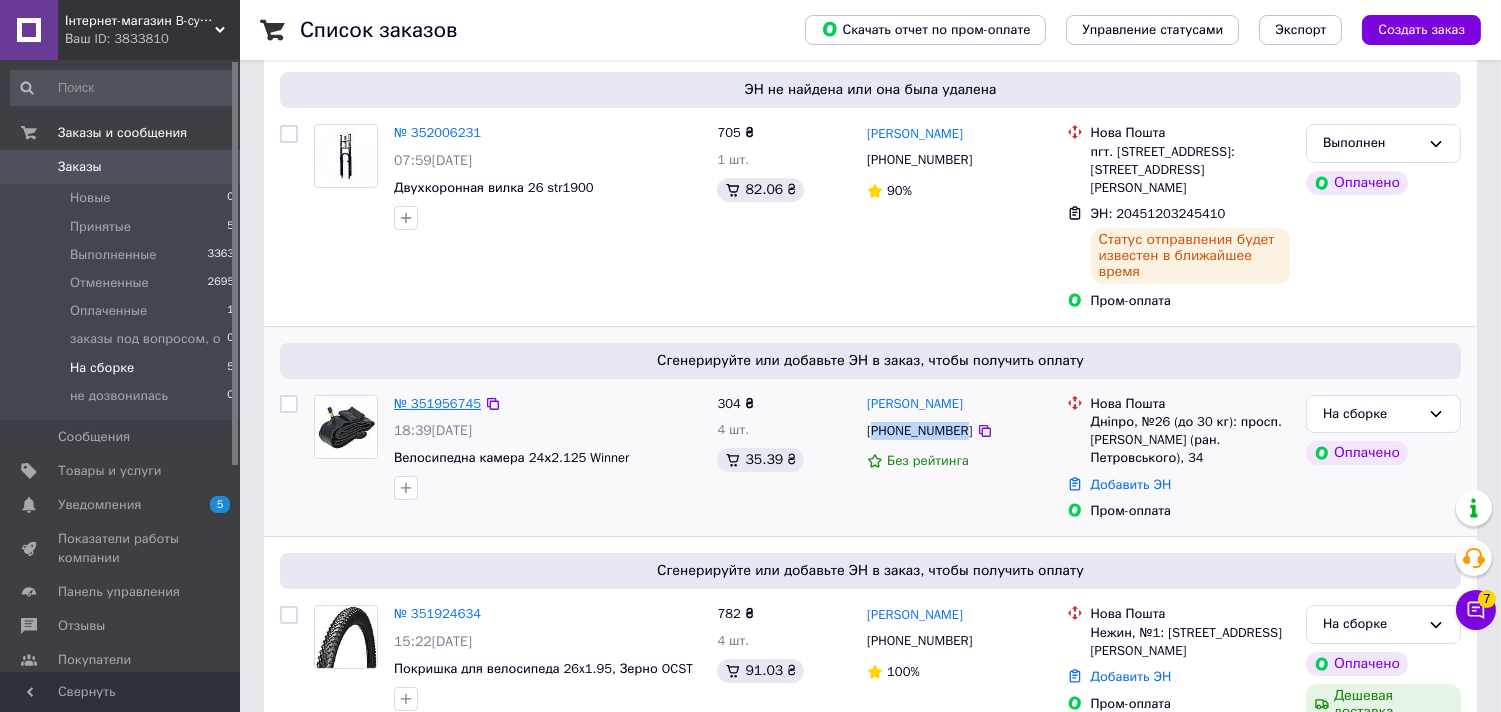 click on "№ 351956745" at bounding box center [437, 403] 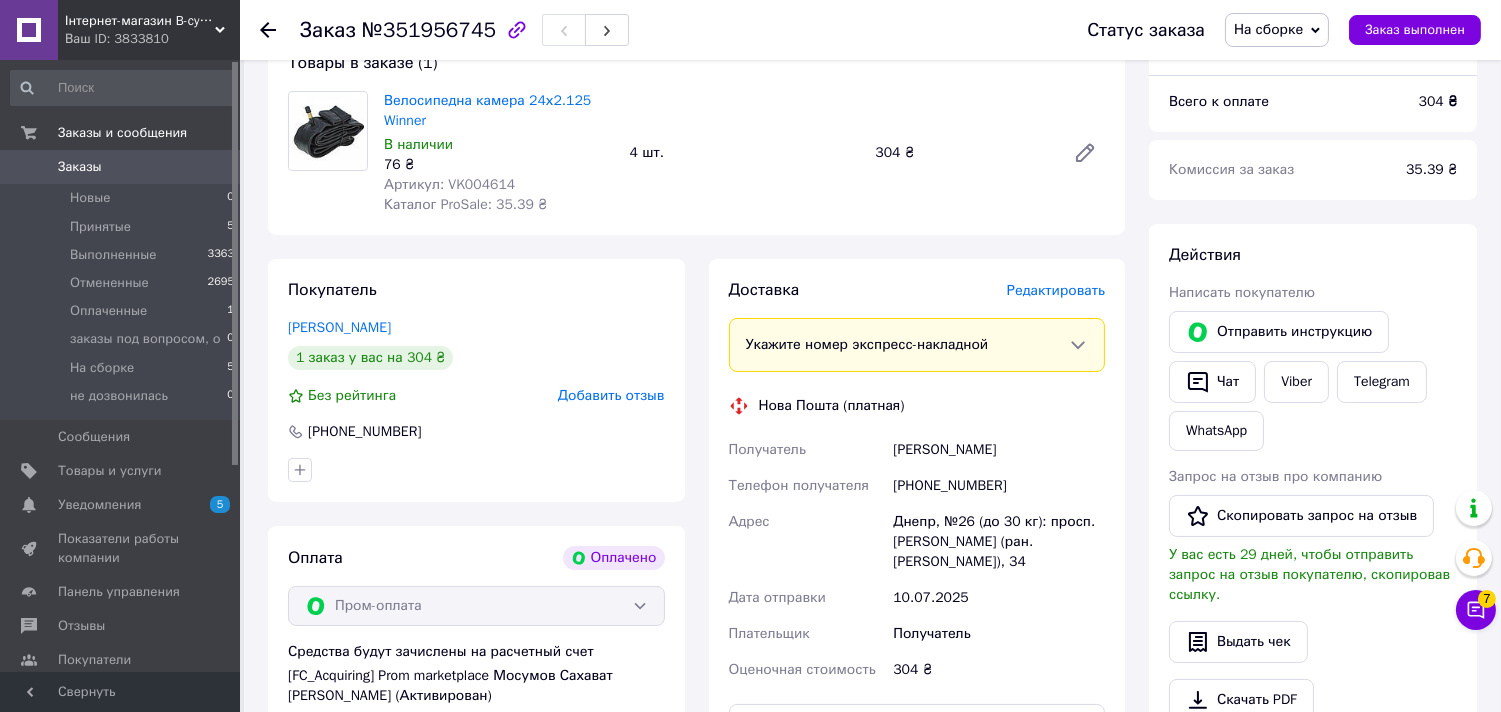 scroll, scrollTop: 333, scrollLeft: 0, axis: vertical 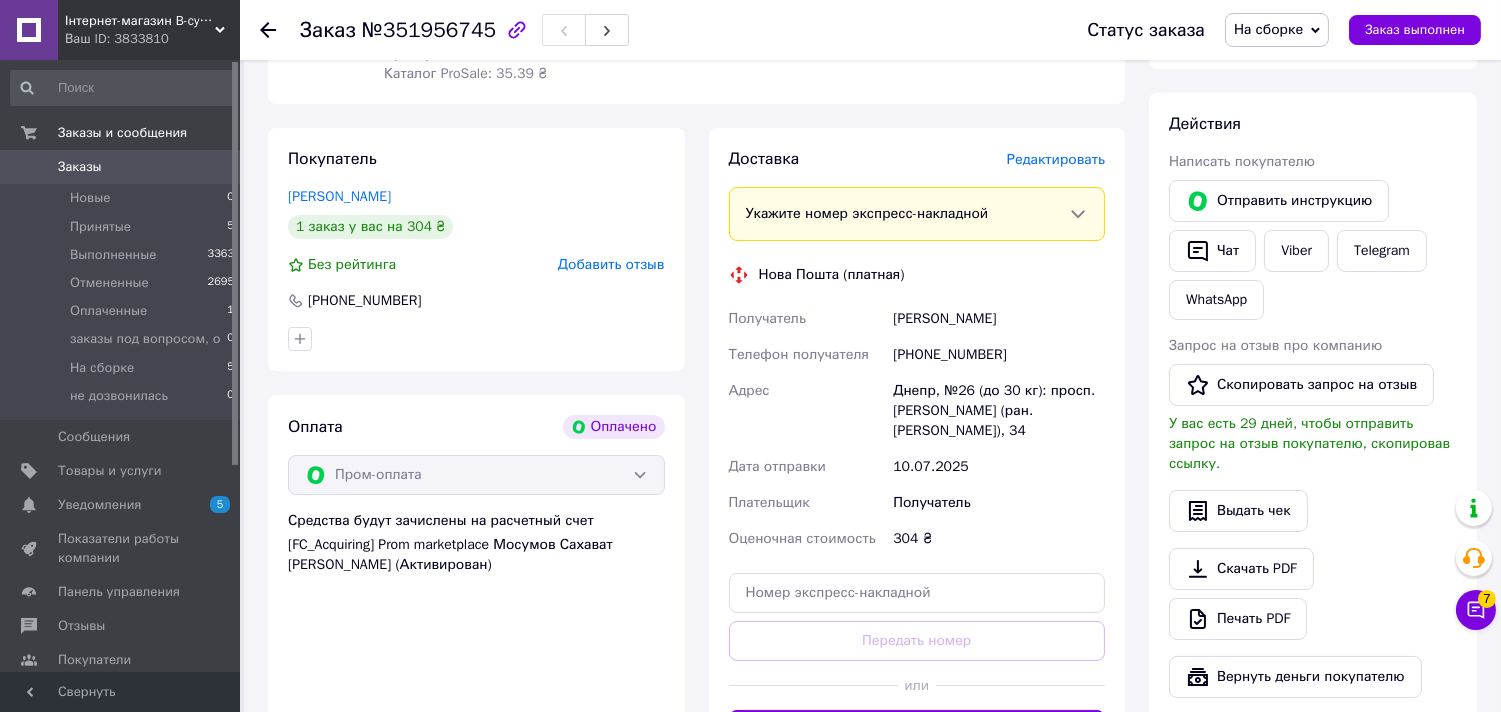 drag, startPoint x: 890, startPoint y: 320, endPoint x: 853, endPoint y: 318, distance: 37.054016 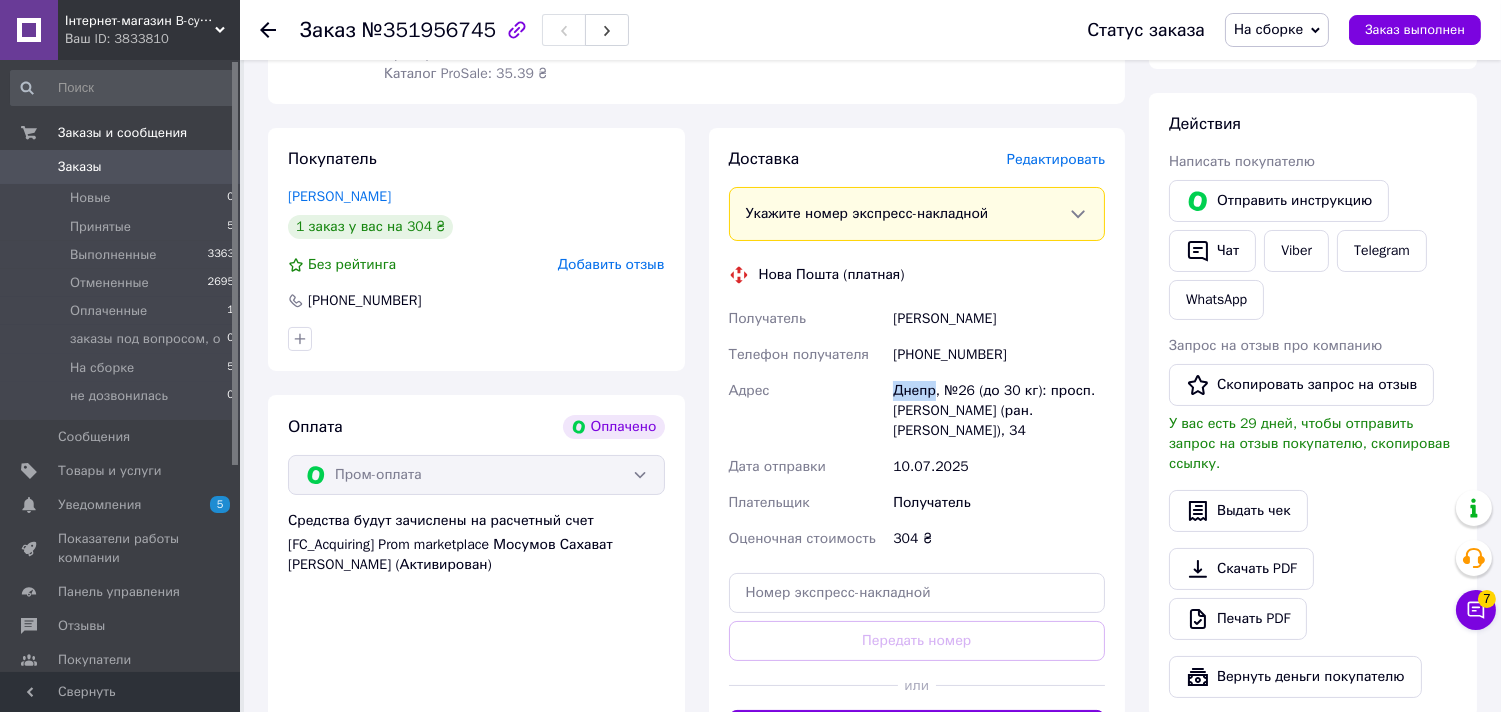 click on "Днепр, №26 (до 30 кг): просп. [PERSON_NAME] (ран. [PERSON_NAME]), 34" at bounding box center (999, 411) 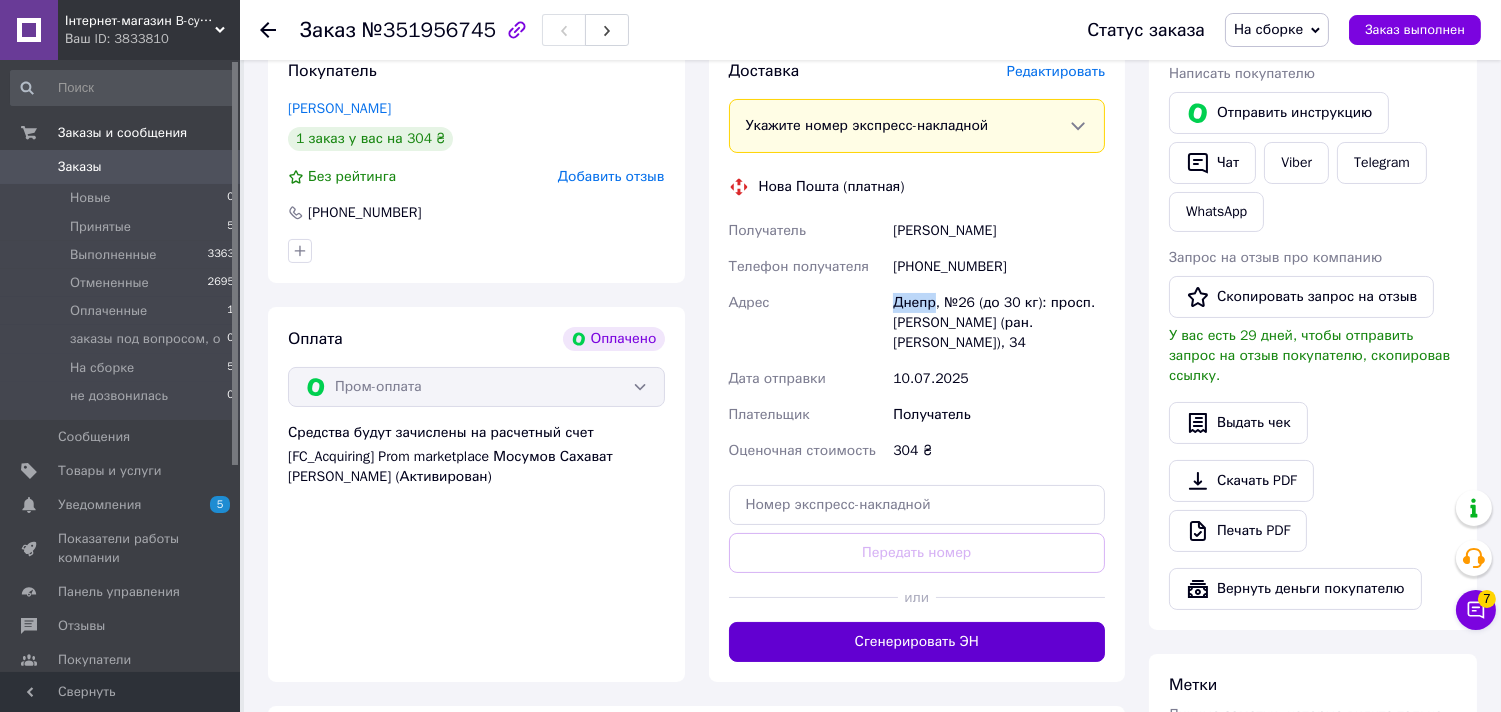 scroll, scrollTop: 555, scrollLeft: 0, axis: vertical 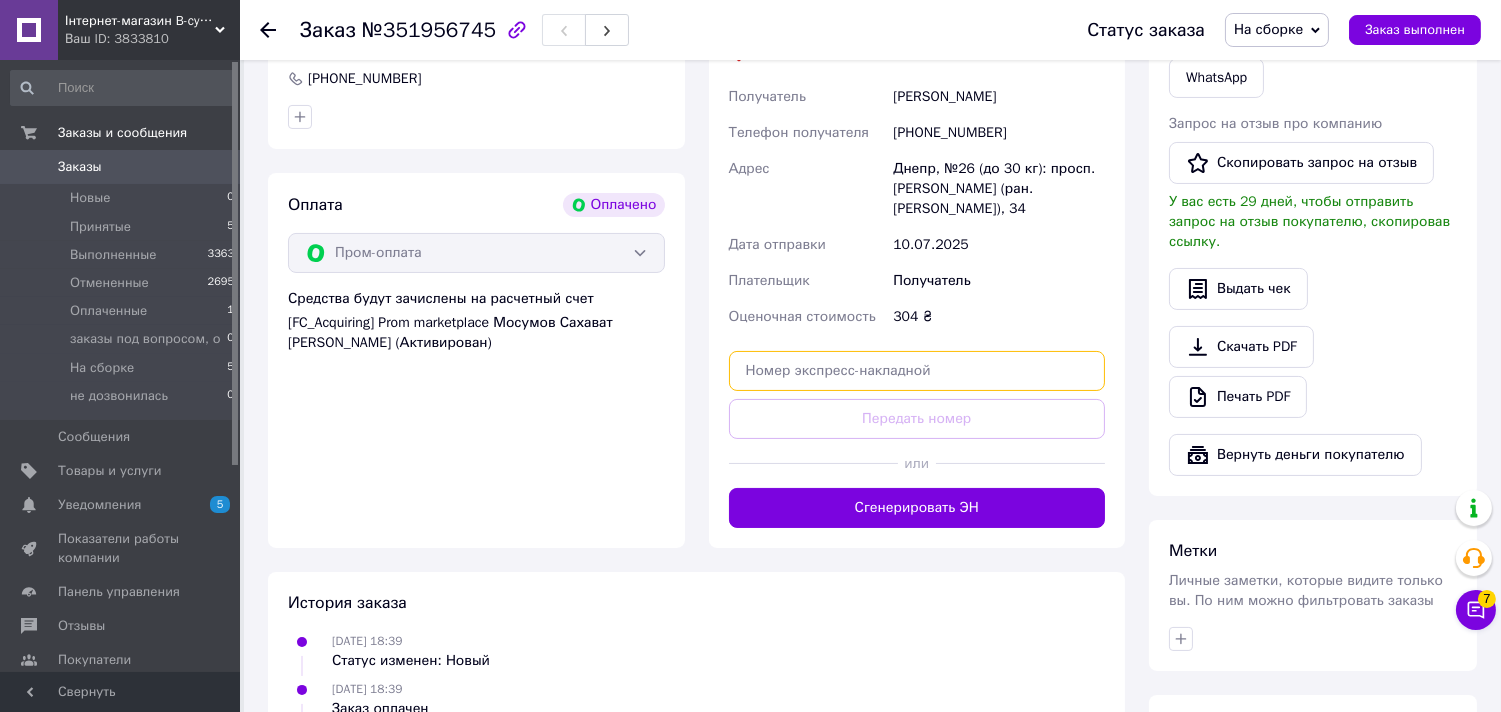 drag, startPoint x: 963, startPoint y: 371, endPoint x: 951, endPoint y: 405, distance: 36.05551 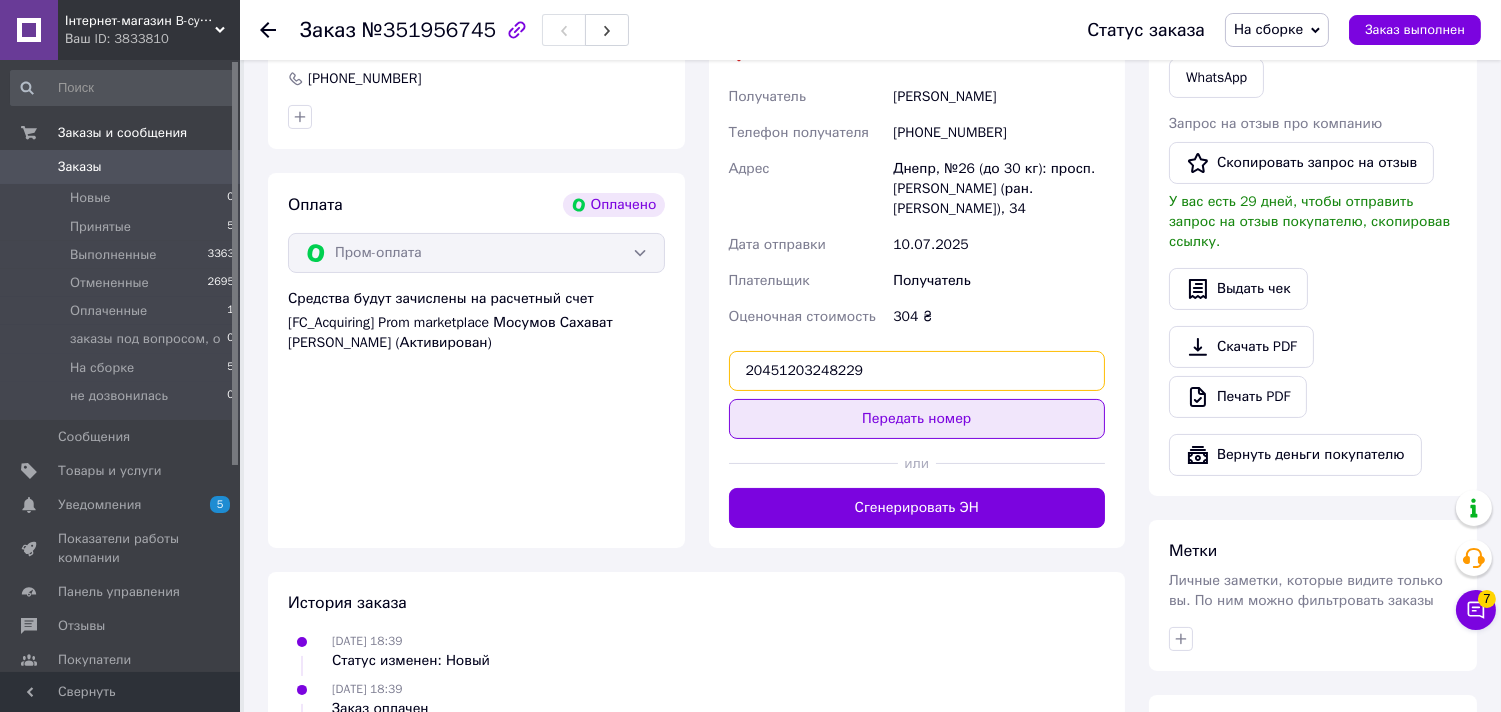 type on "20451203248229" 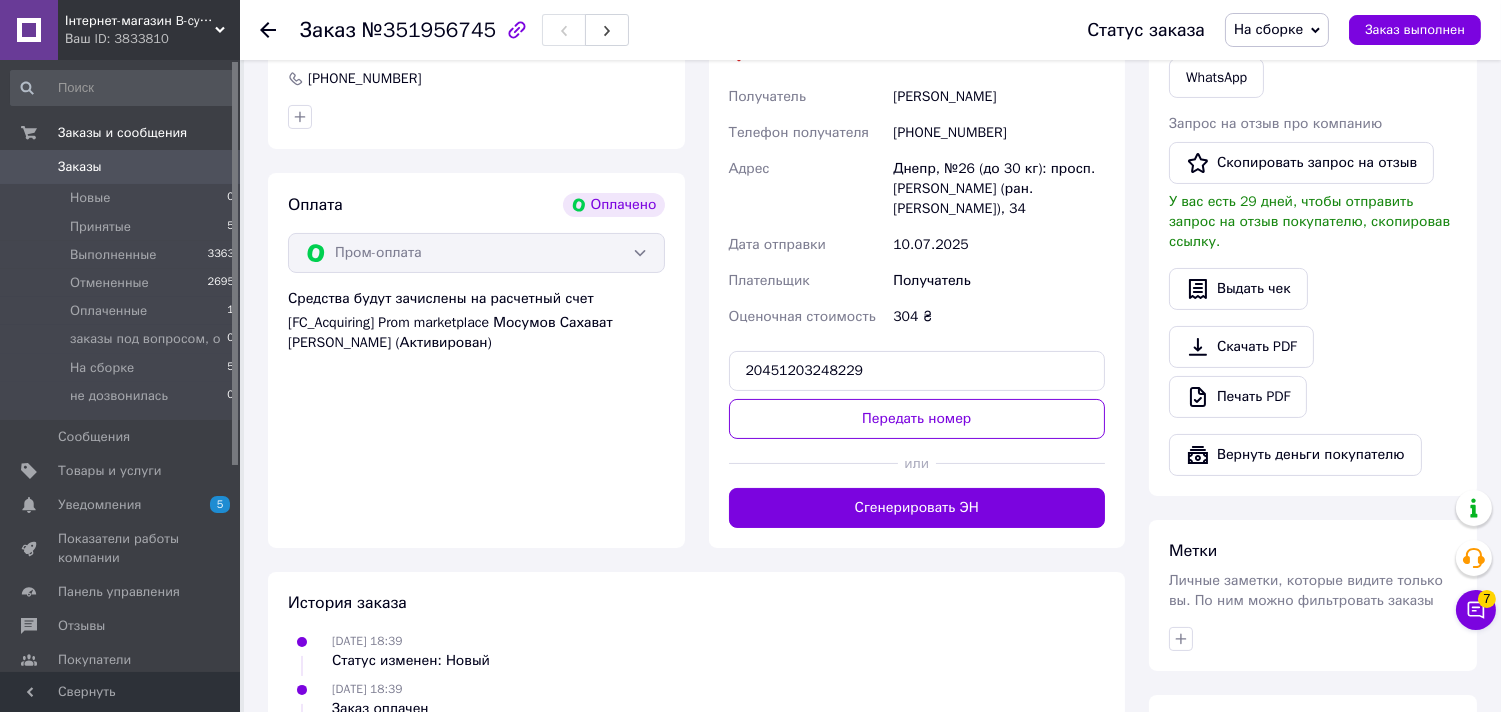 click on "Передать номер" at bounding box center (917, 419) 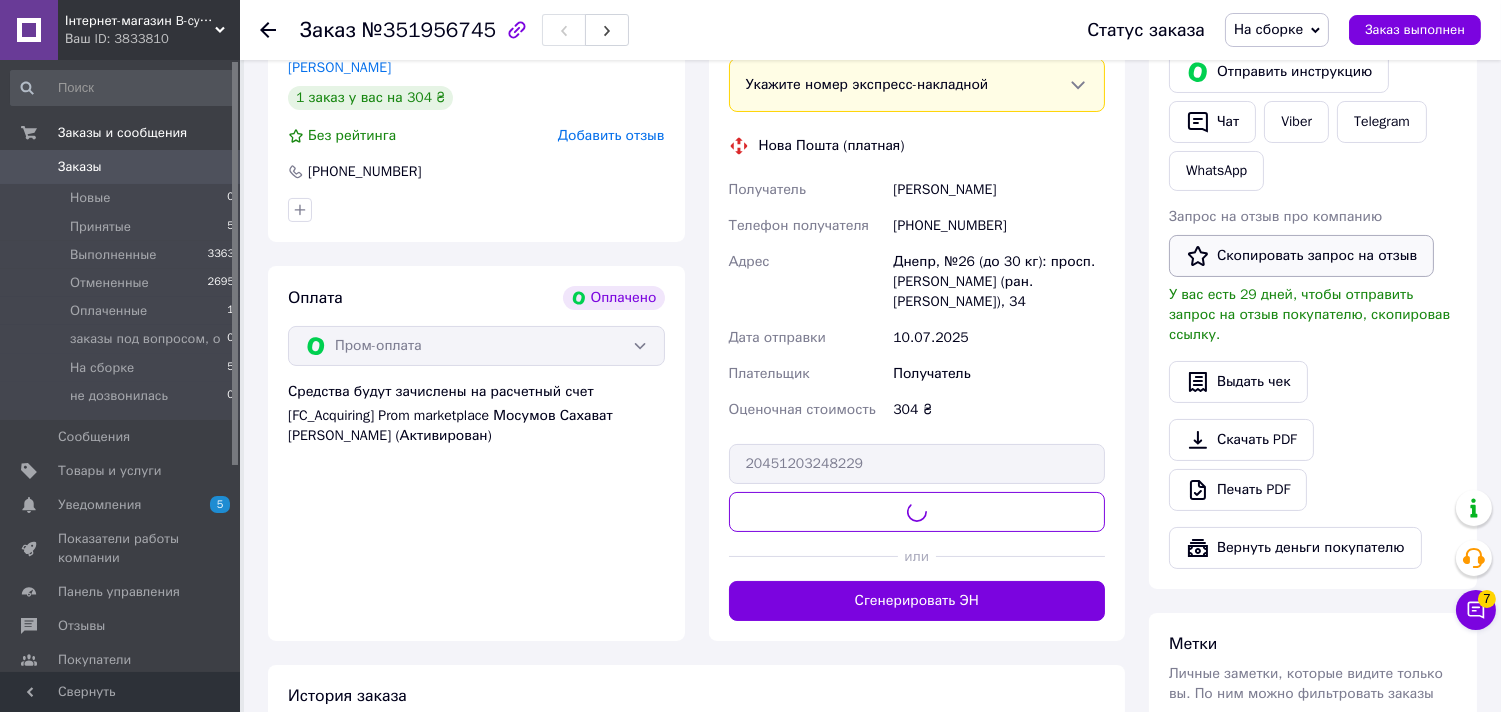 scroll, scrollTop: 333, scrollLeft: 0, axis: vertical 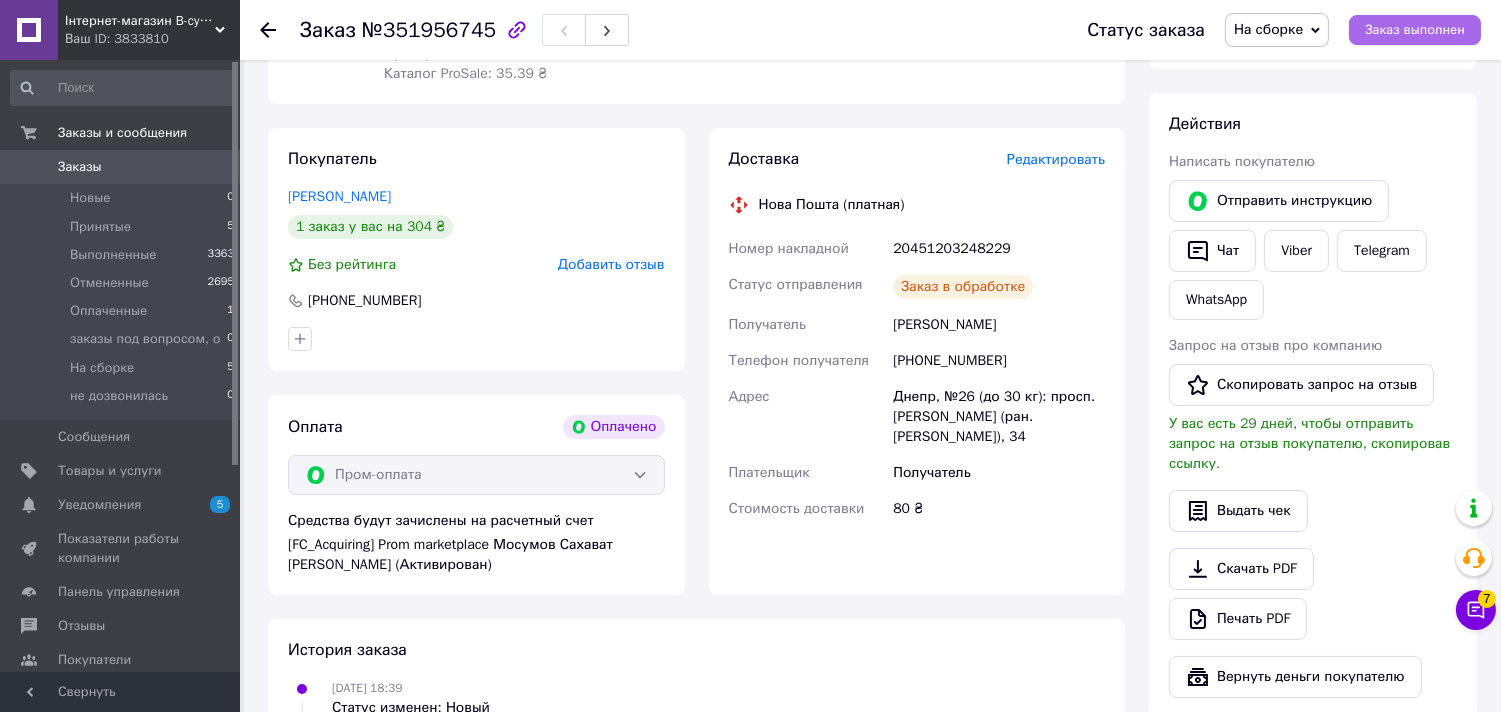 click on "Заказ выполнен" at bounding box center [1415, 30] 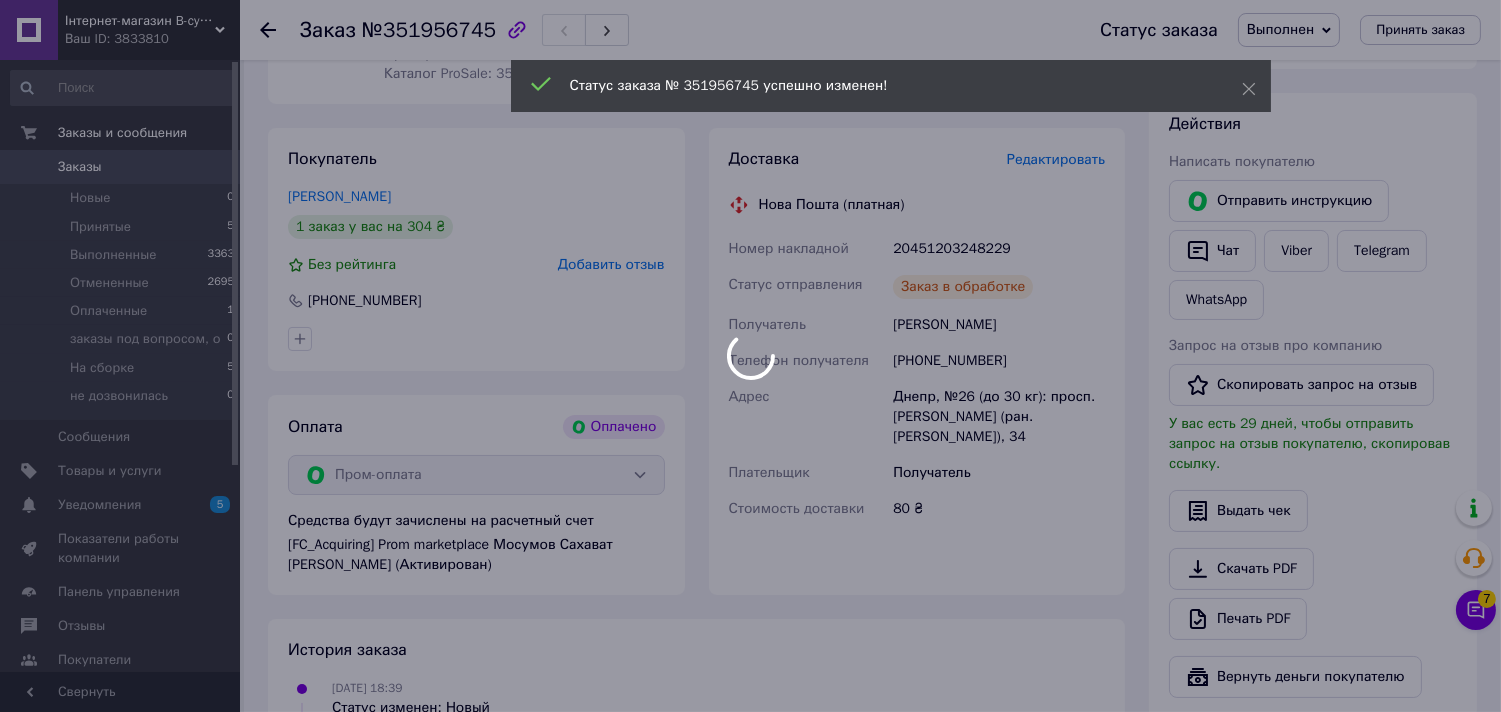 click 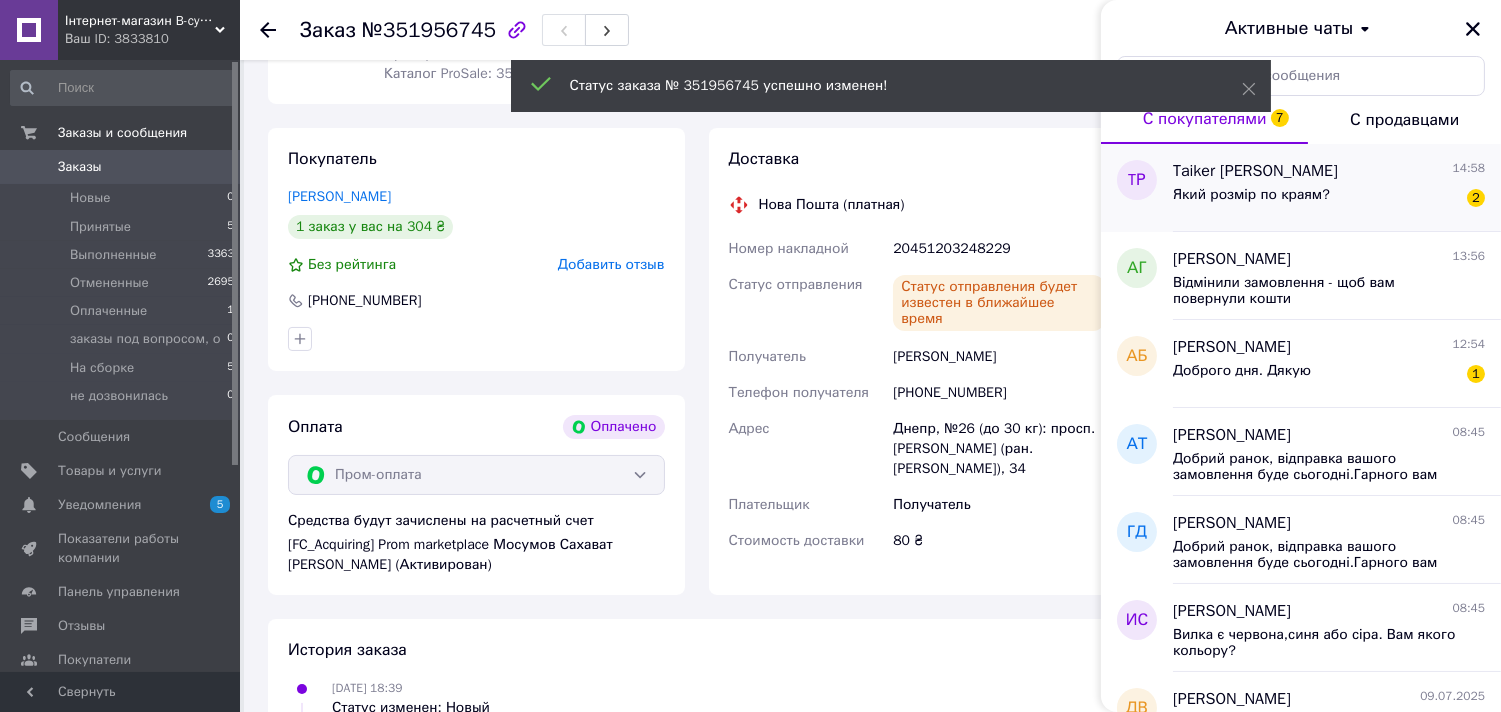 click on "Який розмір по краям? 2" at bounding box center (1329, 199) 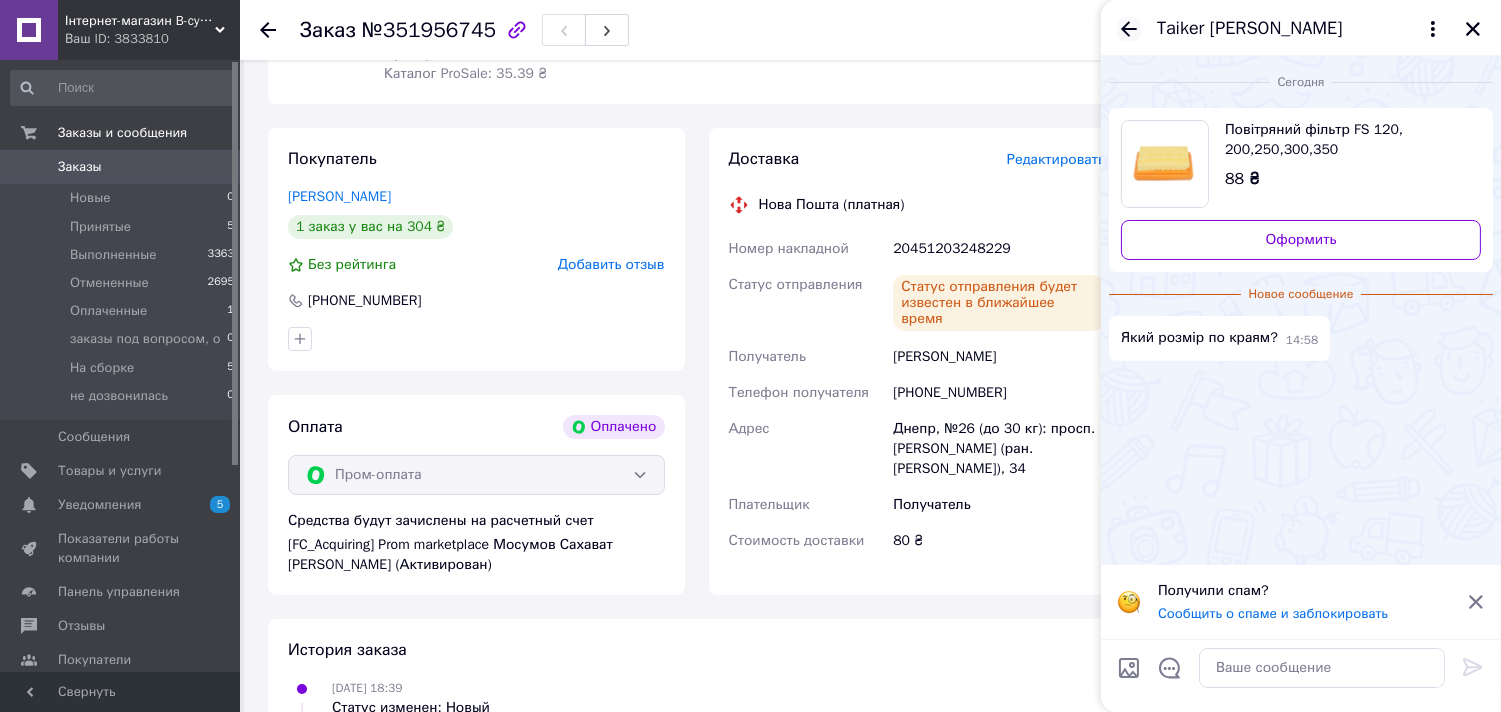 click 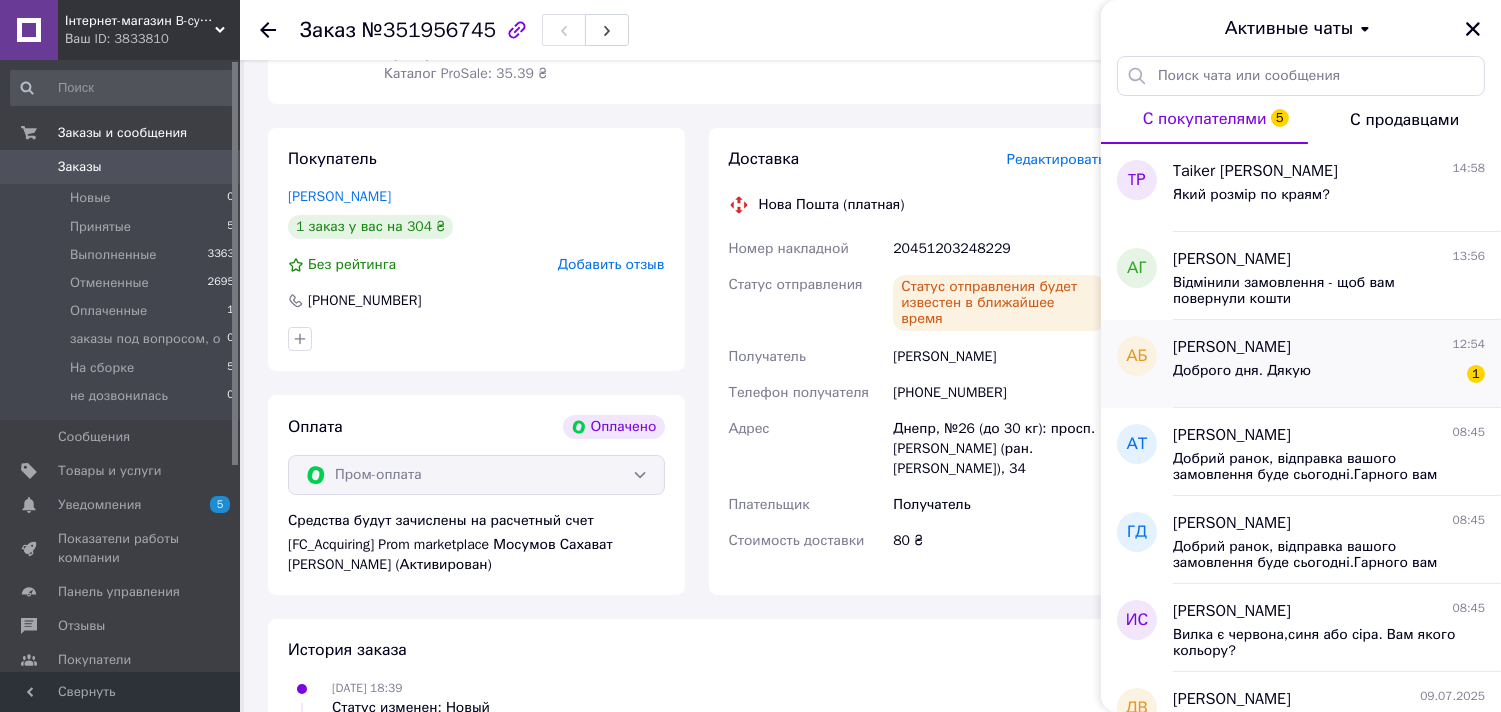 click on "Доброго дня. Дякую 1" at bounding box center [1329, 375] 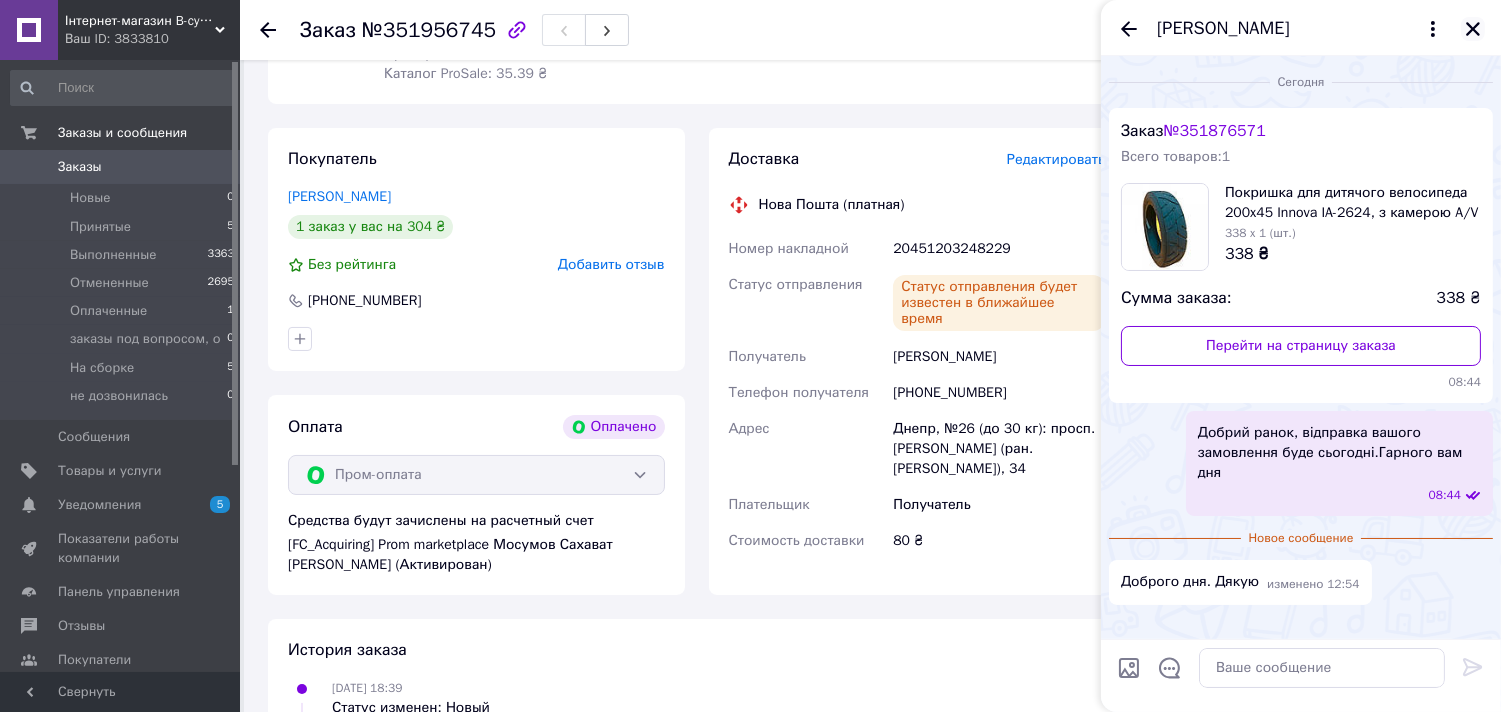 click 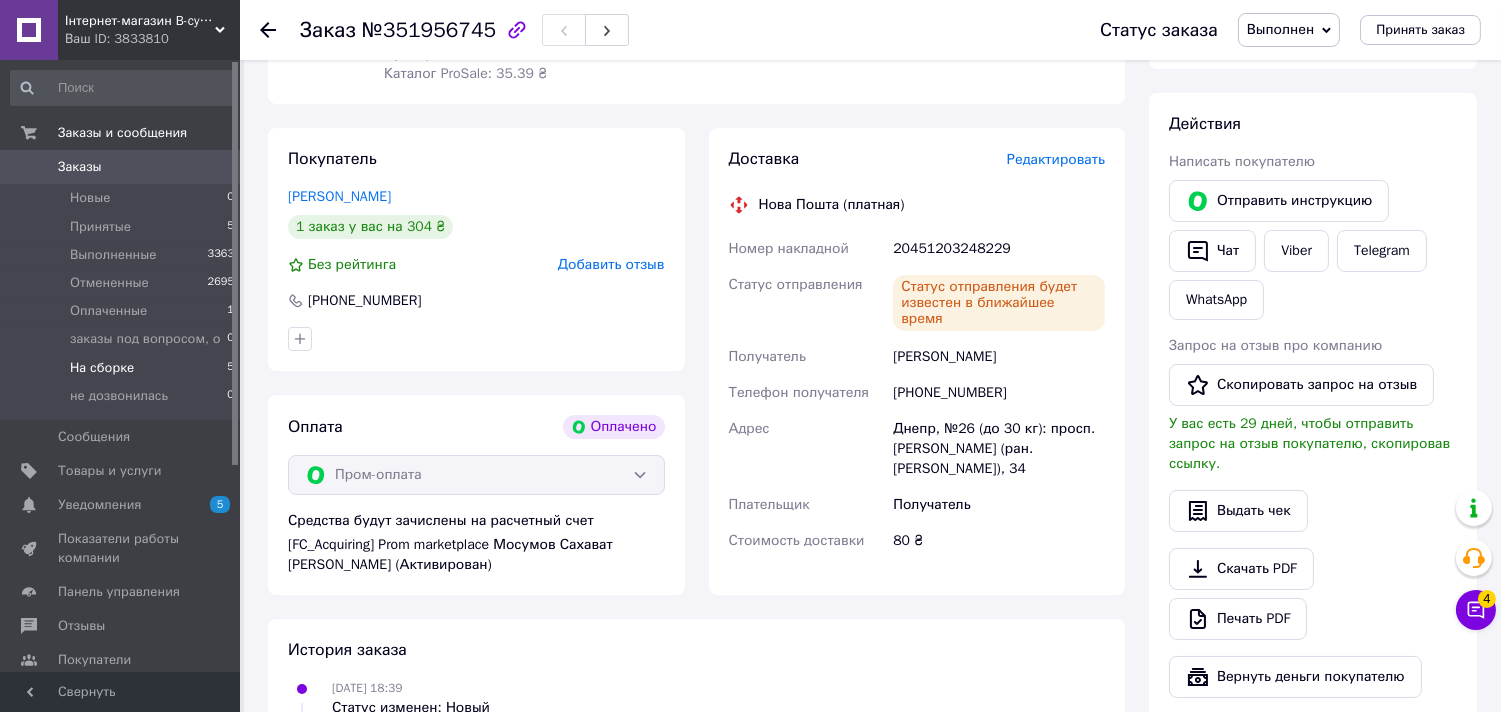 click on "На сборке 5" at bounding box center (123, 368) 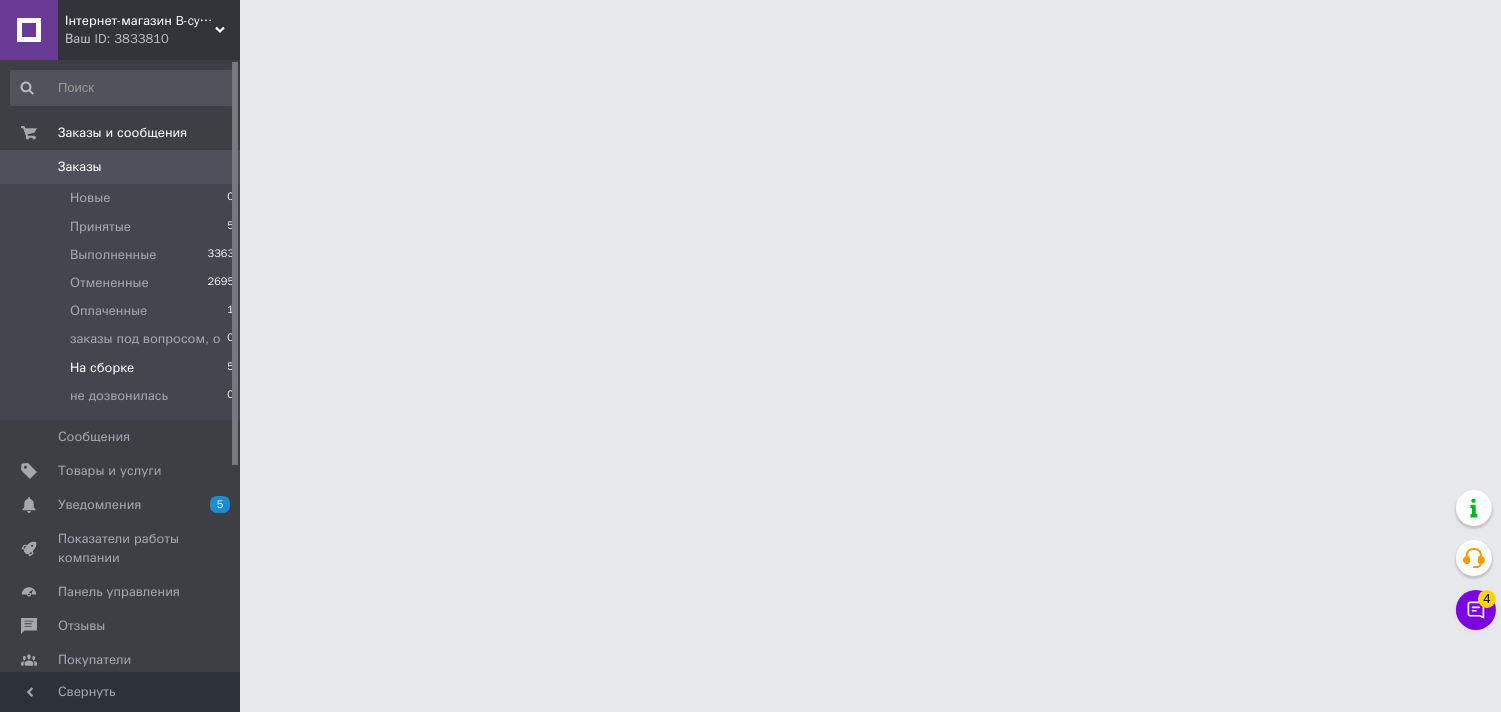 scroll, scrollTop: 0, scrollLeft: 0, axis: both 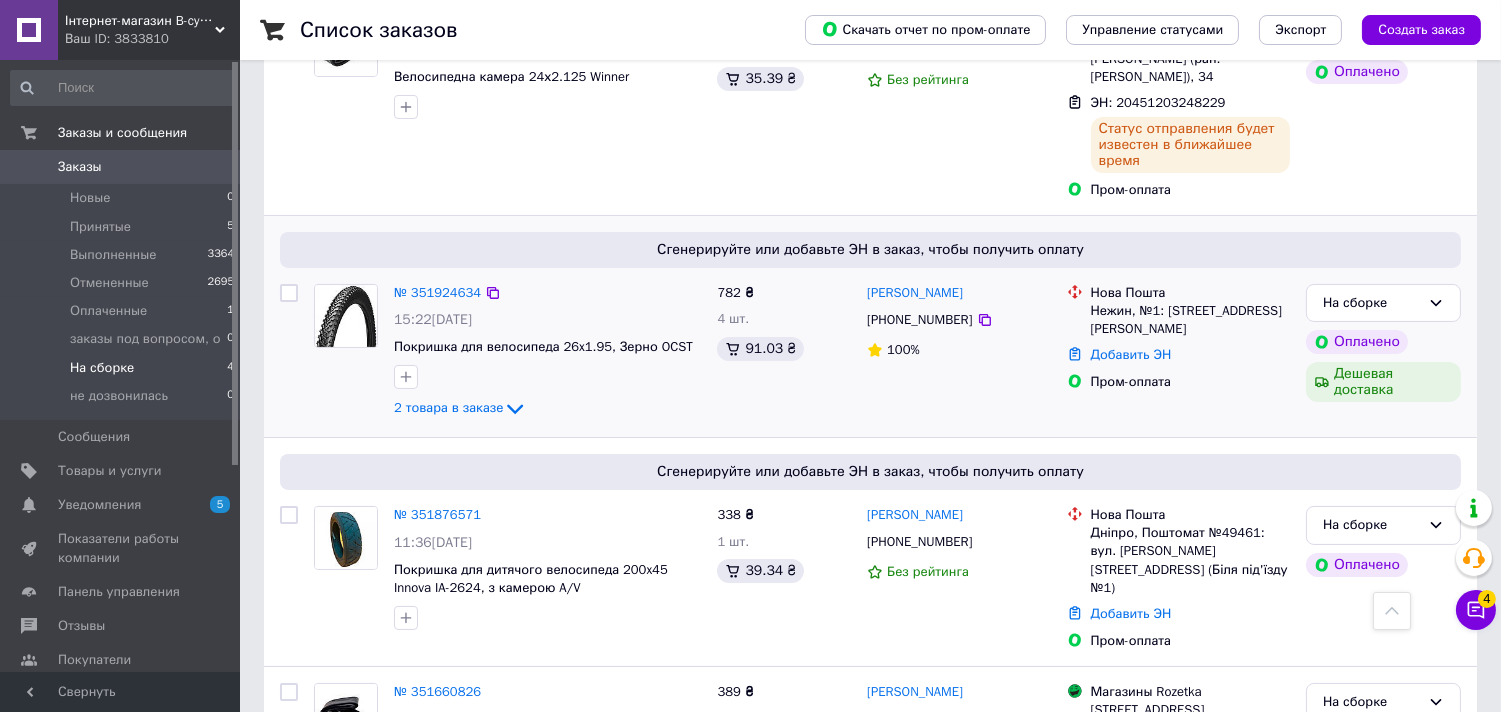 click on "[PHONE_NUMBER]" at bounding box center [919, 320] 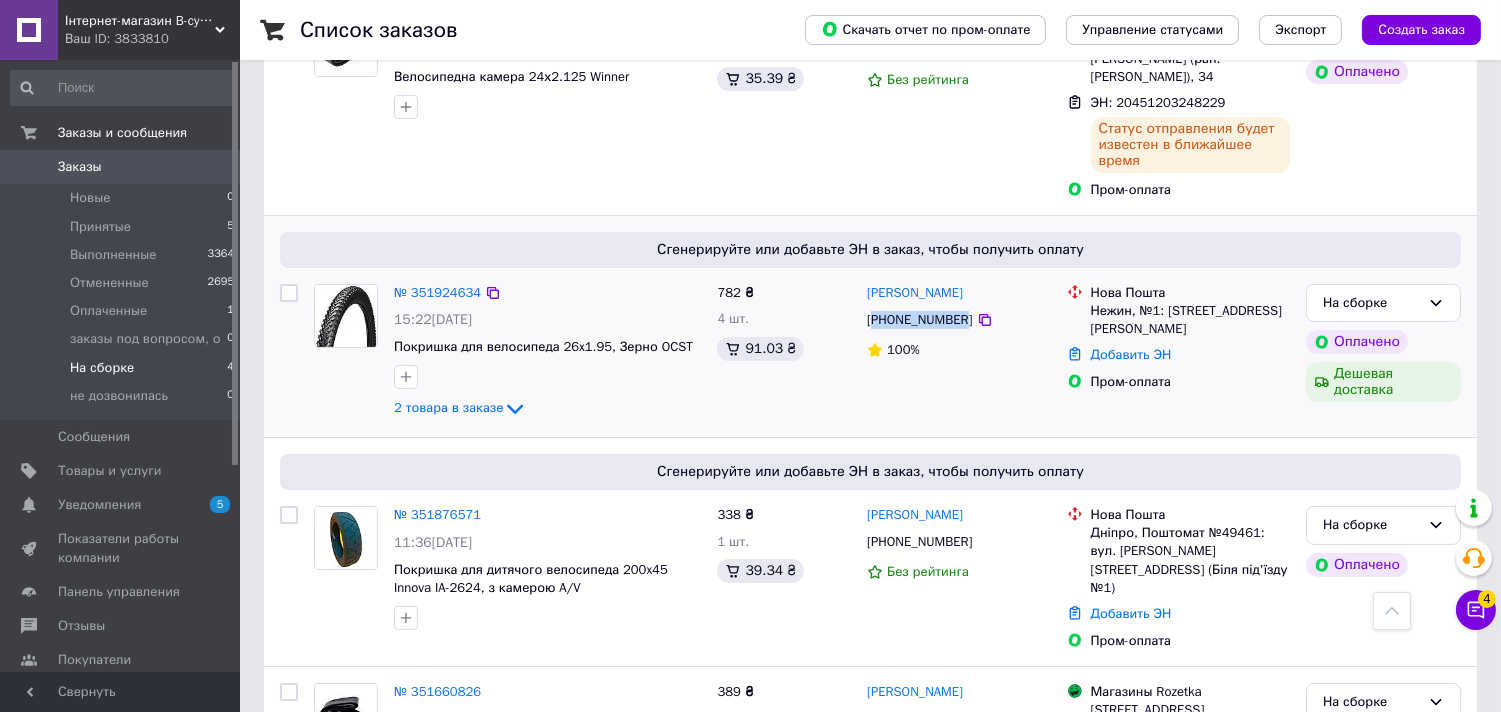 click on "[PHONE_NUMBER]" at bounding box center [919, 320] 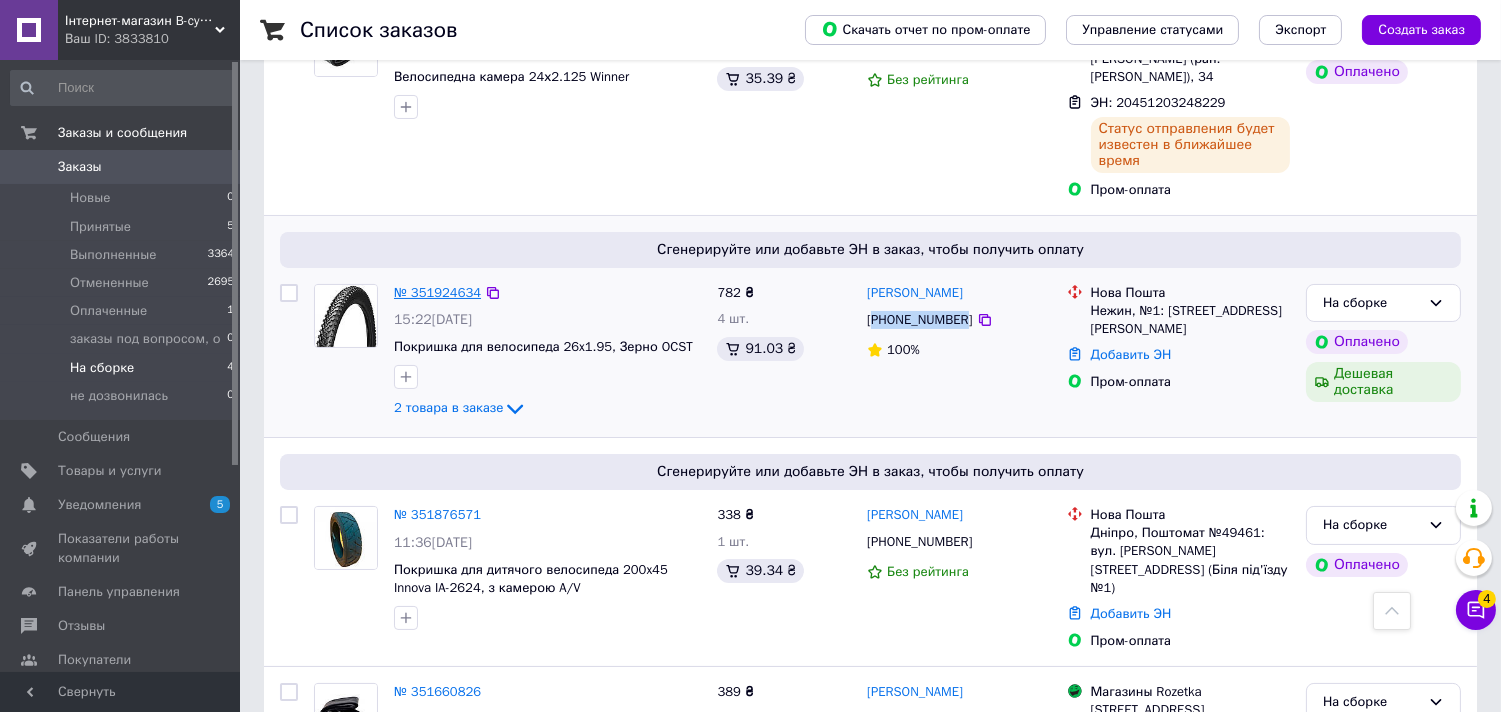 click on "№ 351924634" at bounding box center (437, 292) 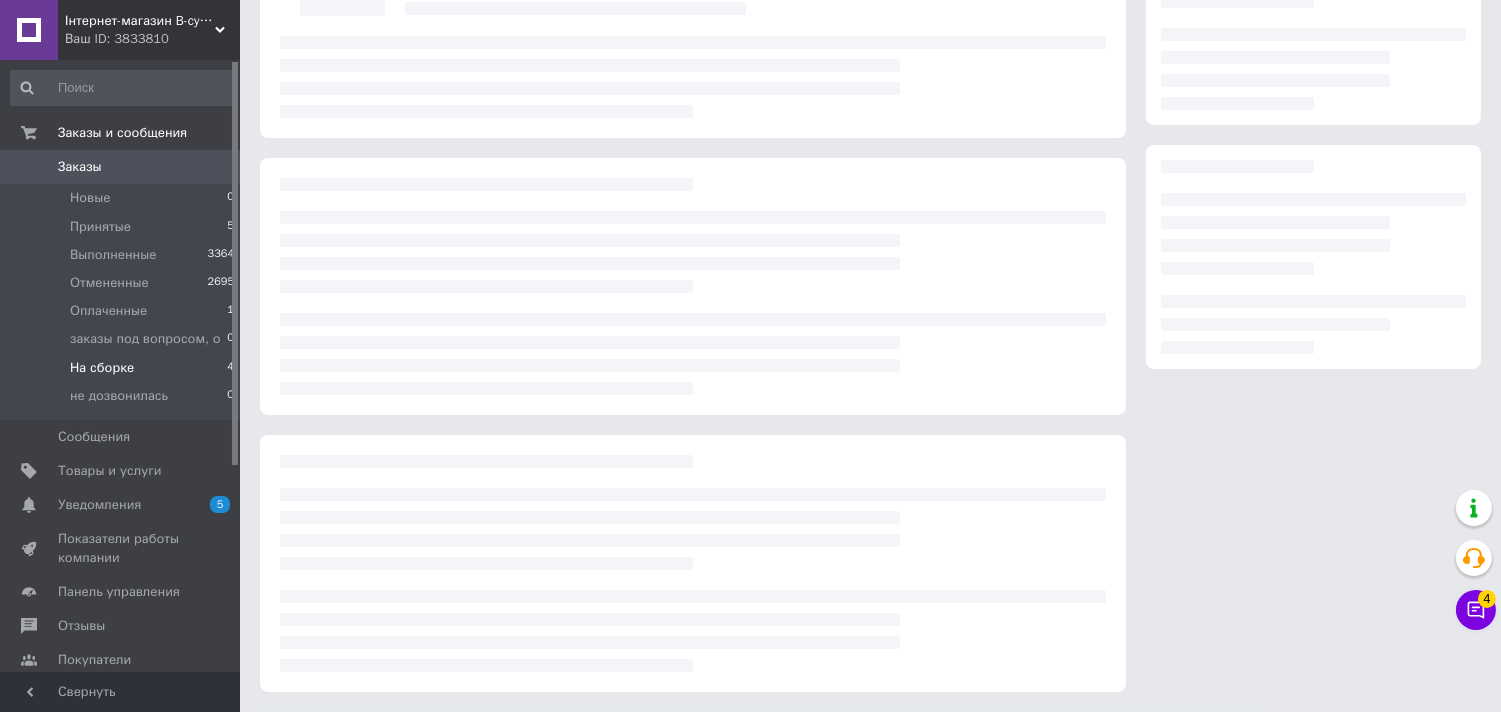 click on "Інтернет-магазин B-cycle Ваш ID: 3833810 Сайт Інтернет-магазин B-cycle Кабинет покупателя Проверить состояние системы Страница на портале Справка Выйти Заказы и сообщения Заказы 0 Новые 0 Принятые 5 Выполненные 3364 Отмененные 2695 Оплаченные 1 заказы под вопросом, о 0 На сборке 4 не дозвонилась 0 Сообщения 0 Товары и услуги Уведомления 5 0 Показатели работы компании Панель управления Отзывы Покупатели Каталог ProSale Аналитика Инструменты вебмастера и SEO Управление сайтом Кошелек компании Маркет Настройки Тарифы и счета 4 4" at bounding box center (750, 255) 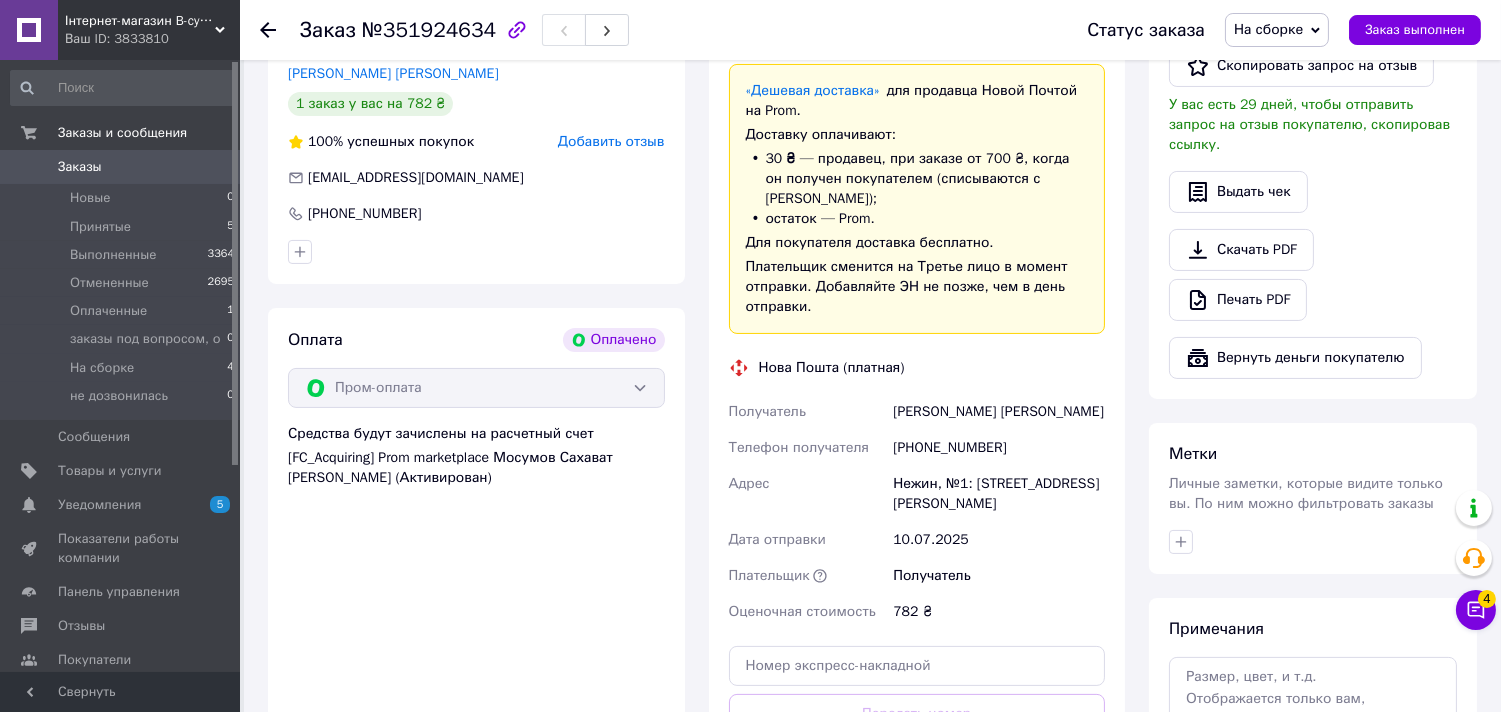 scroll, scrollTop: 666, scrollLeft: 0, axis: vertical 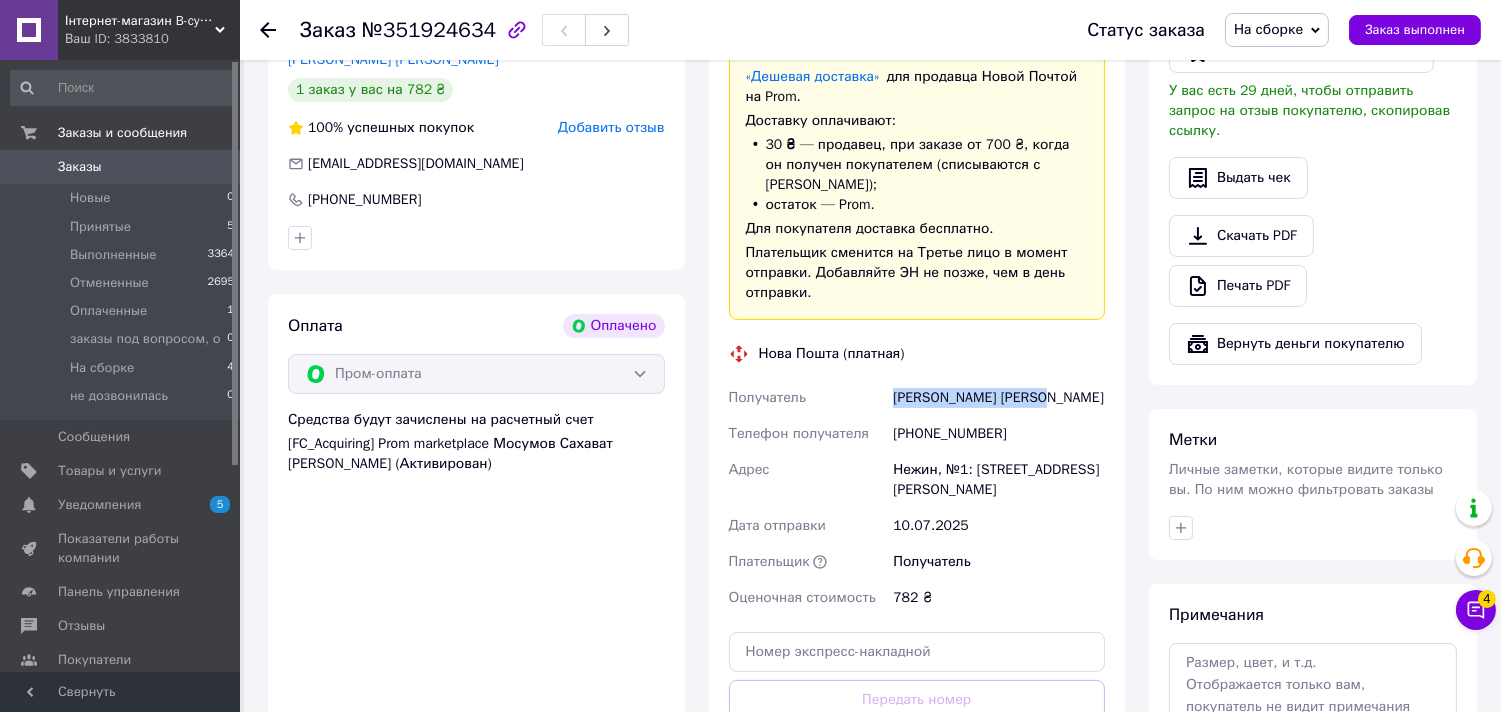 drag, startPoint x: 1051, startPoint y: 358, endPoint x: 853, endPoint y: 351, distance: 198.1237 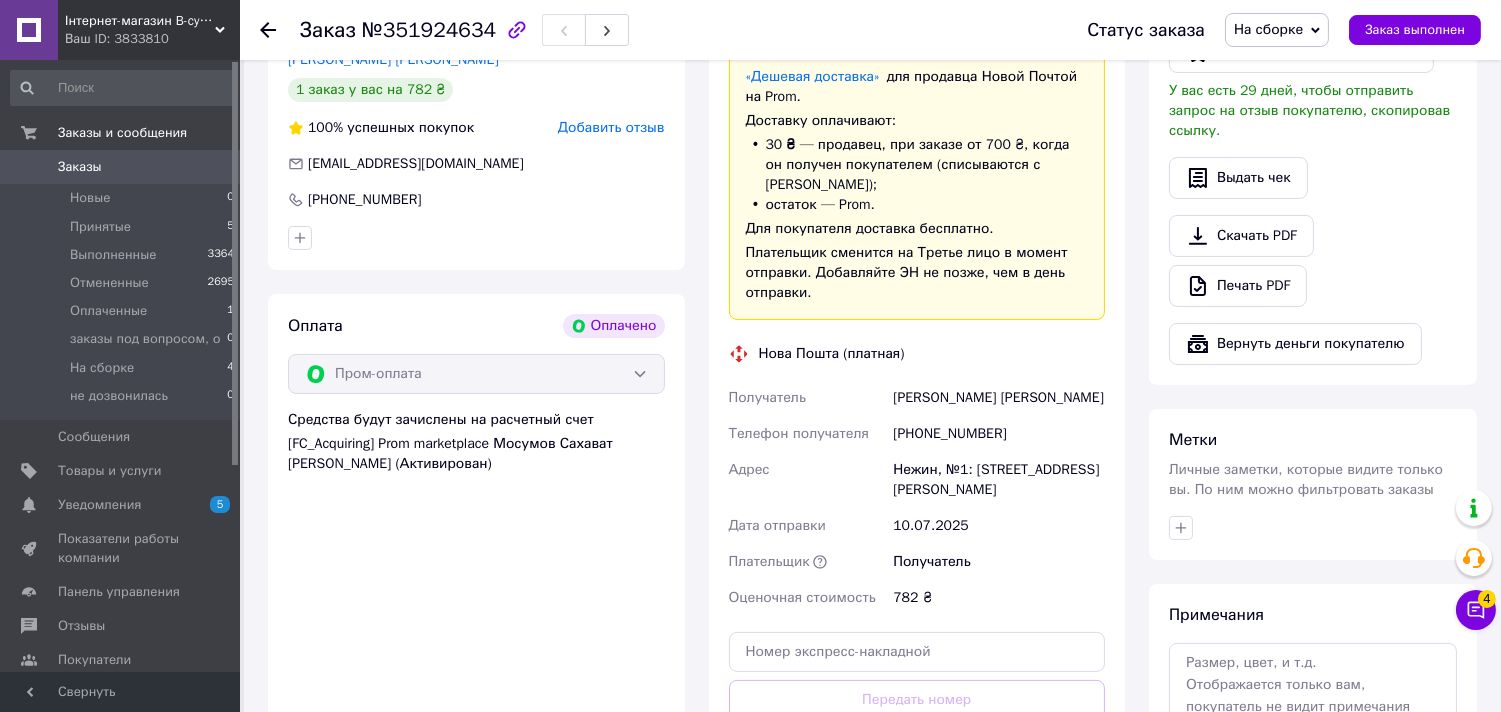 click on "Нежин, №1: [STREET_ADDRESS][PERSON_NAME]" at bounding box center [999, 480] 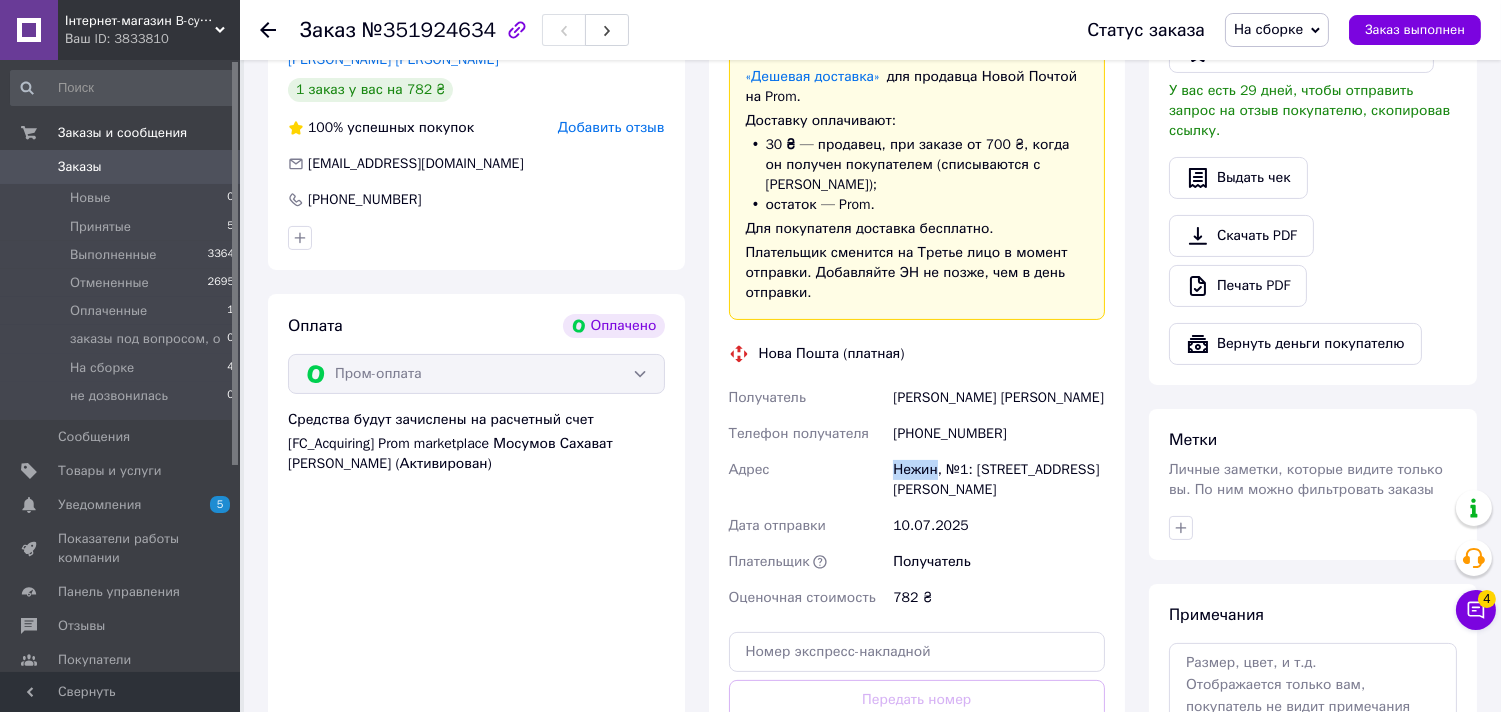 click on "Нежин, №1: [STREET_ADDRESS][PERSON_NAME]" at bounding box center (999, 480) 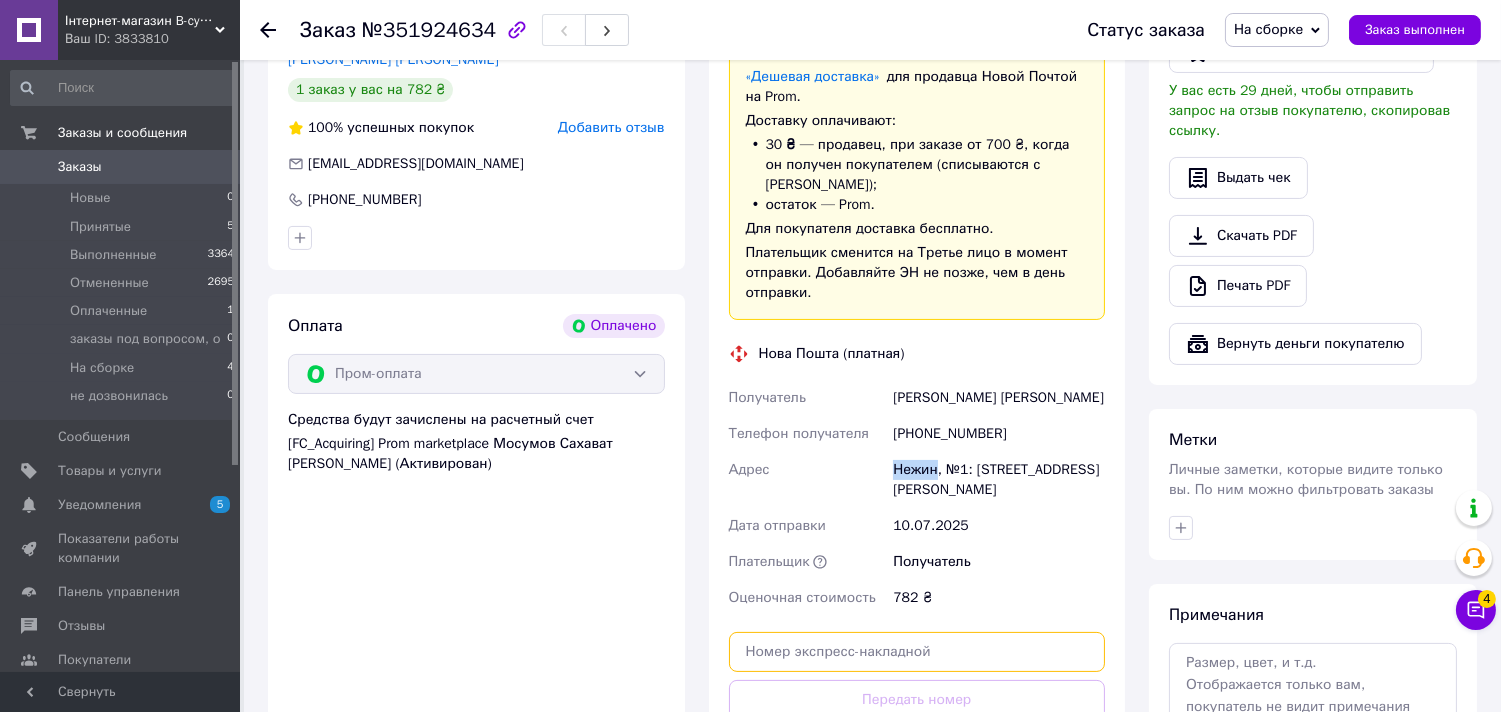 click at bounding box center [917, 652] 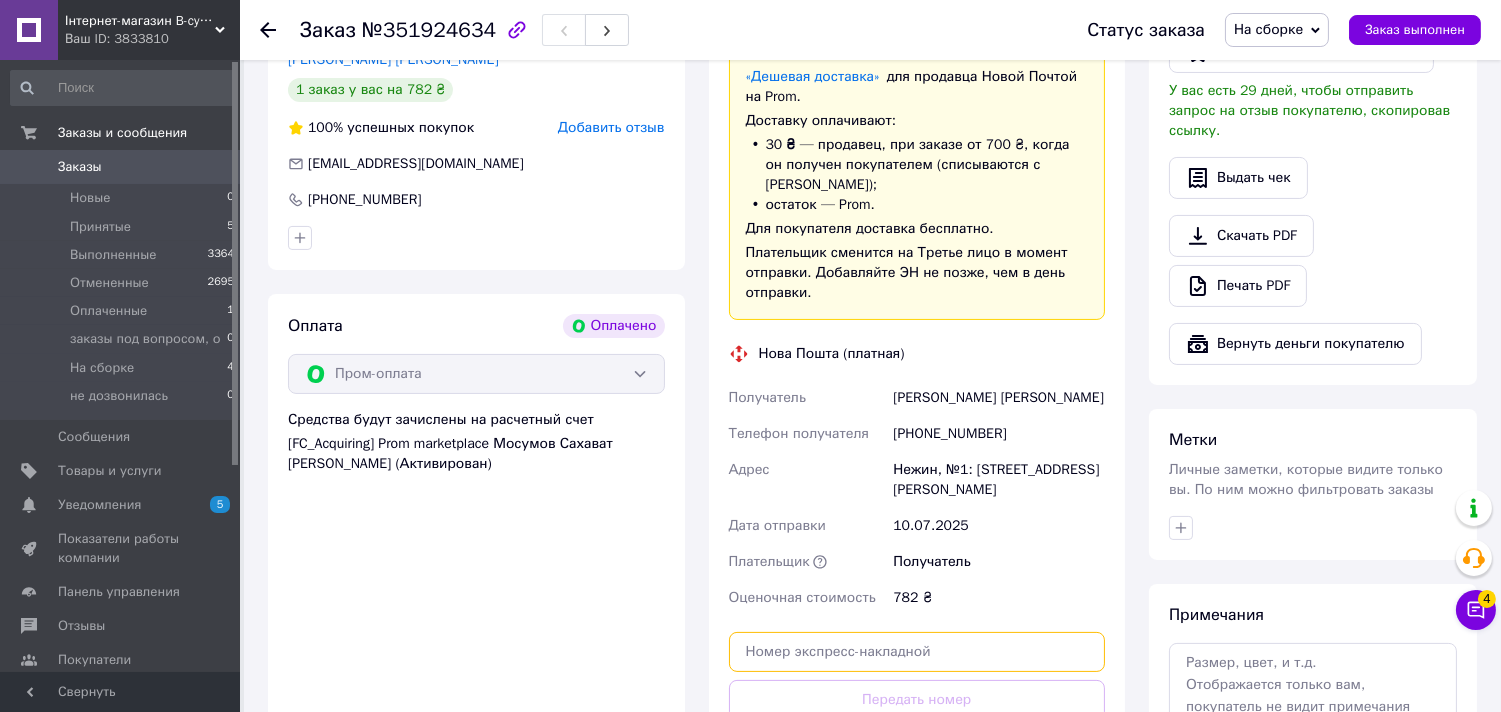 paste on "20451203249776" 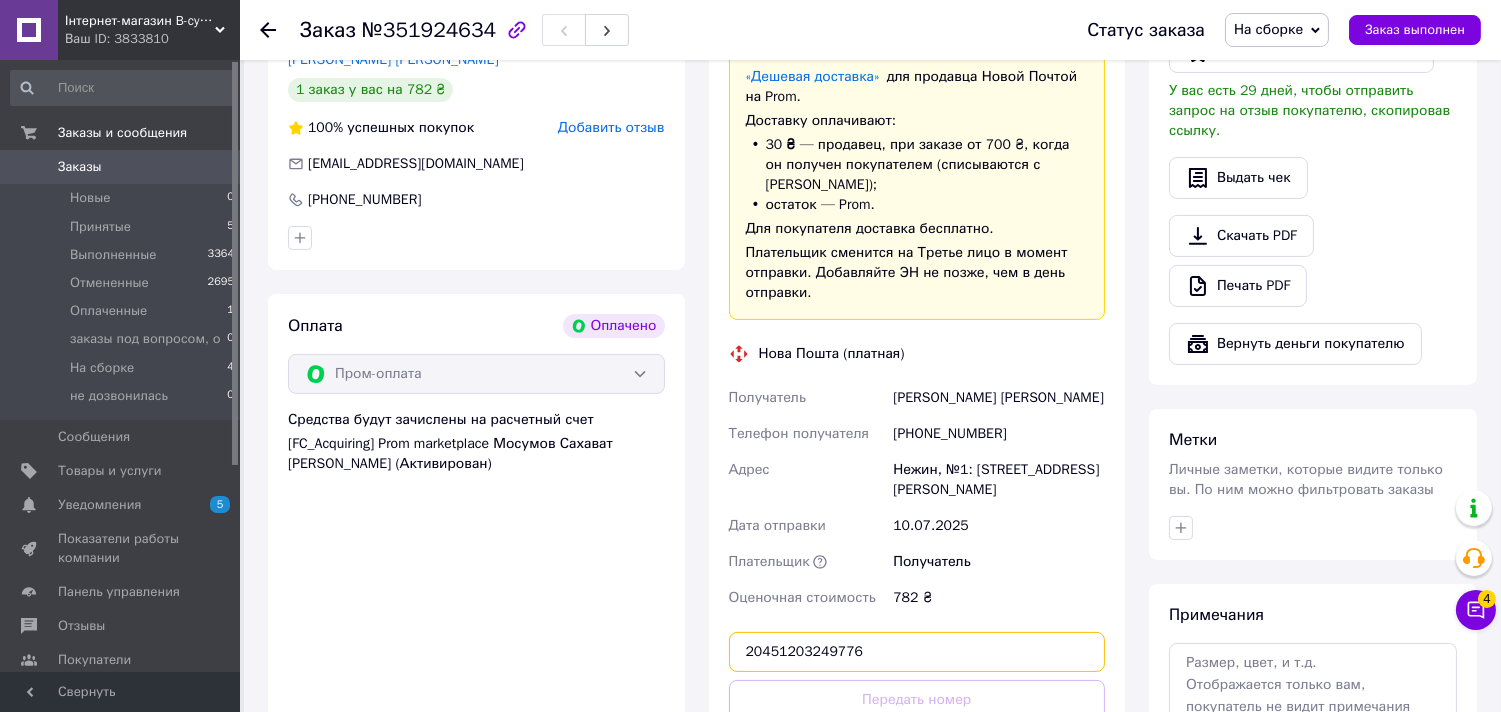 type on "20451203249776" 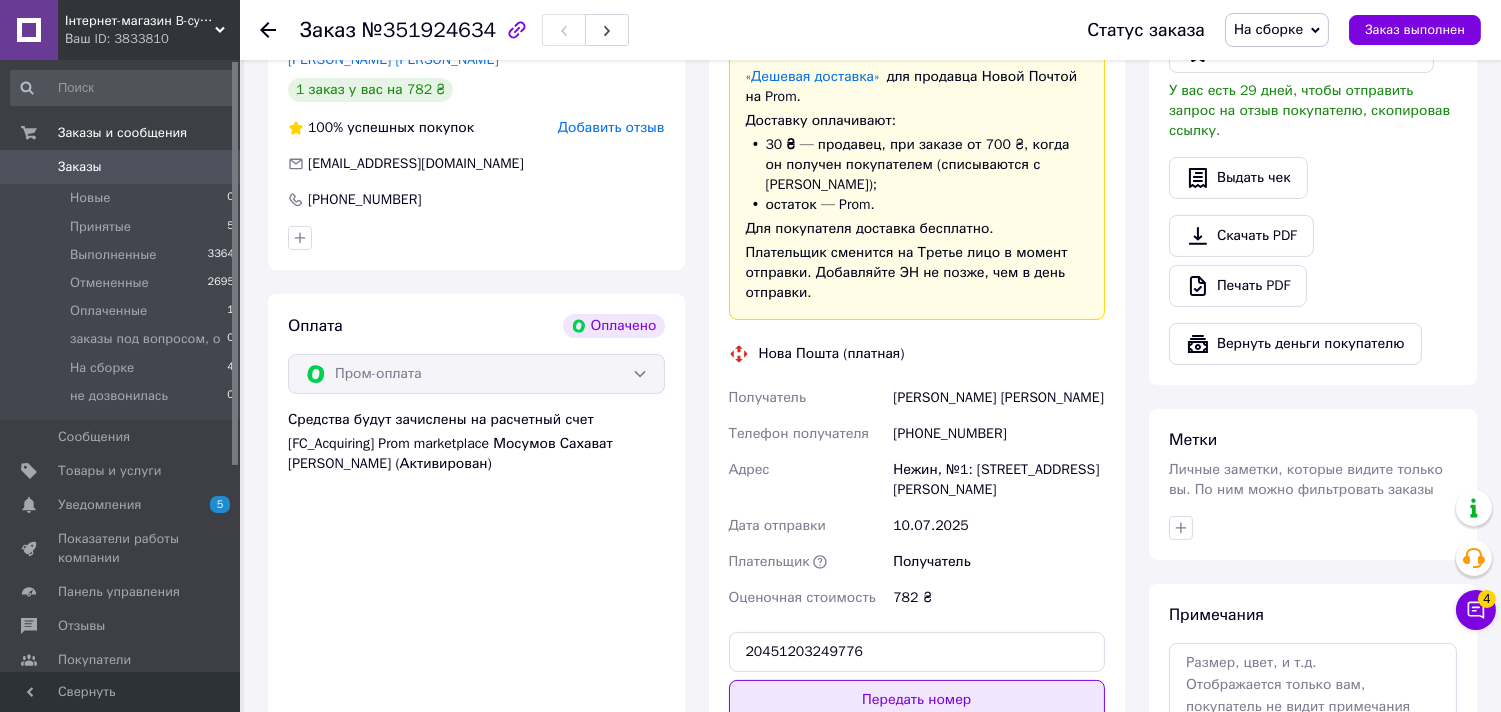 click on "Передать номер" at bounding box center [917, 700] 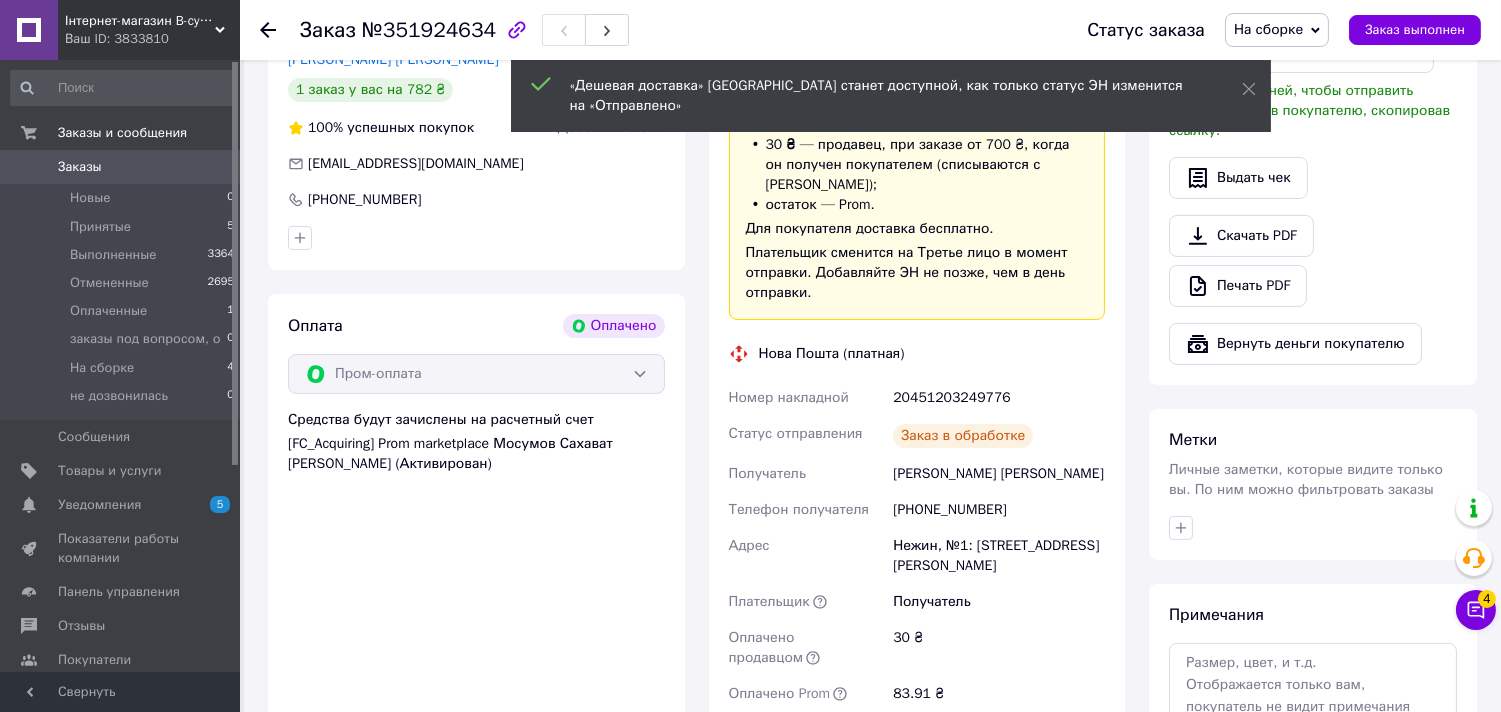 click on "Заказ выполнен" at bounding box center [1415, 30] 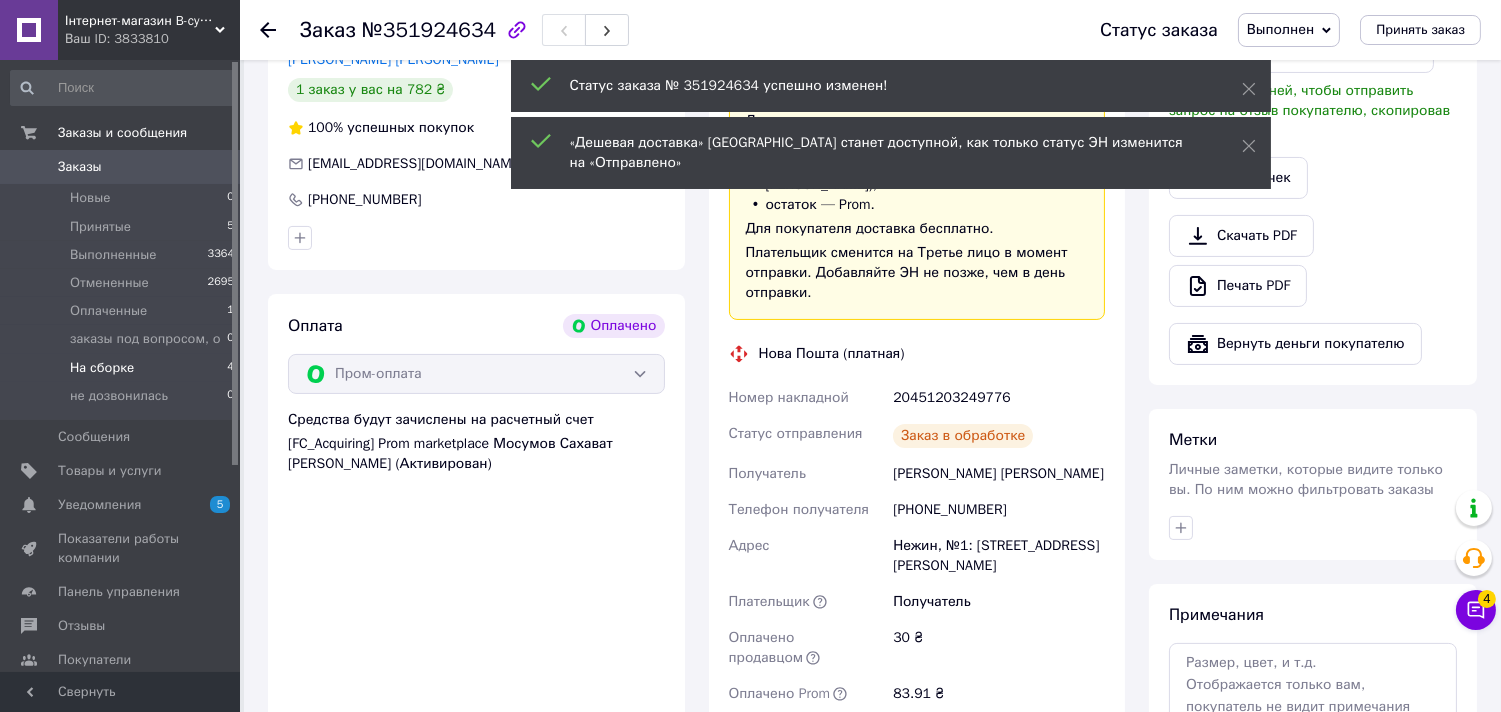 click on "На сборке 4" at bounding box center (123, 368) 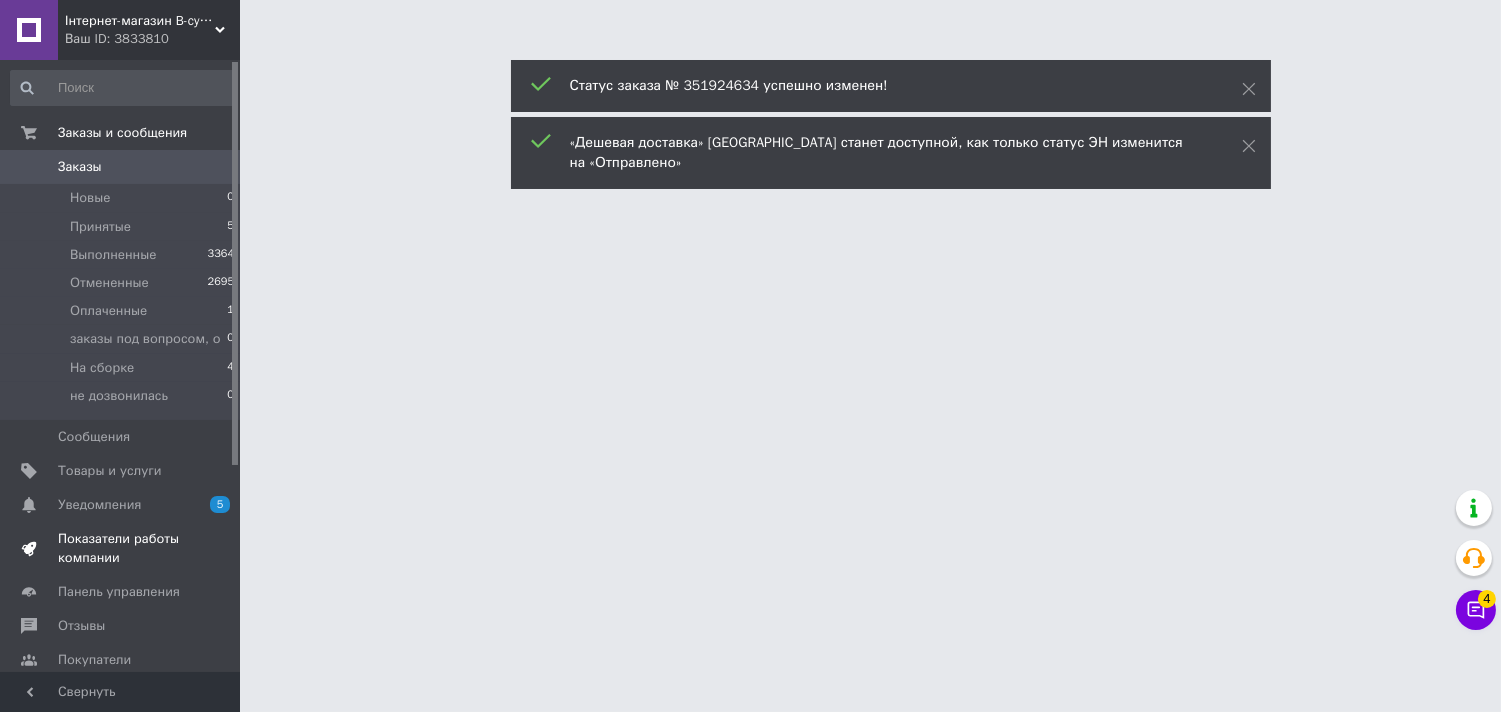 scroll, scrollTop: 0, scrollLeft: 0, axis: both 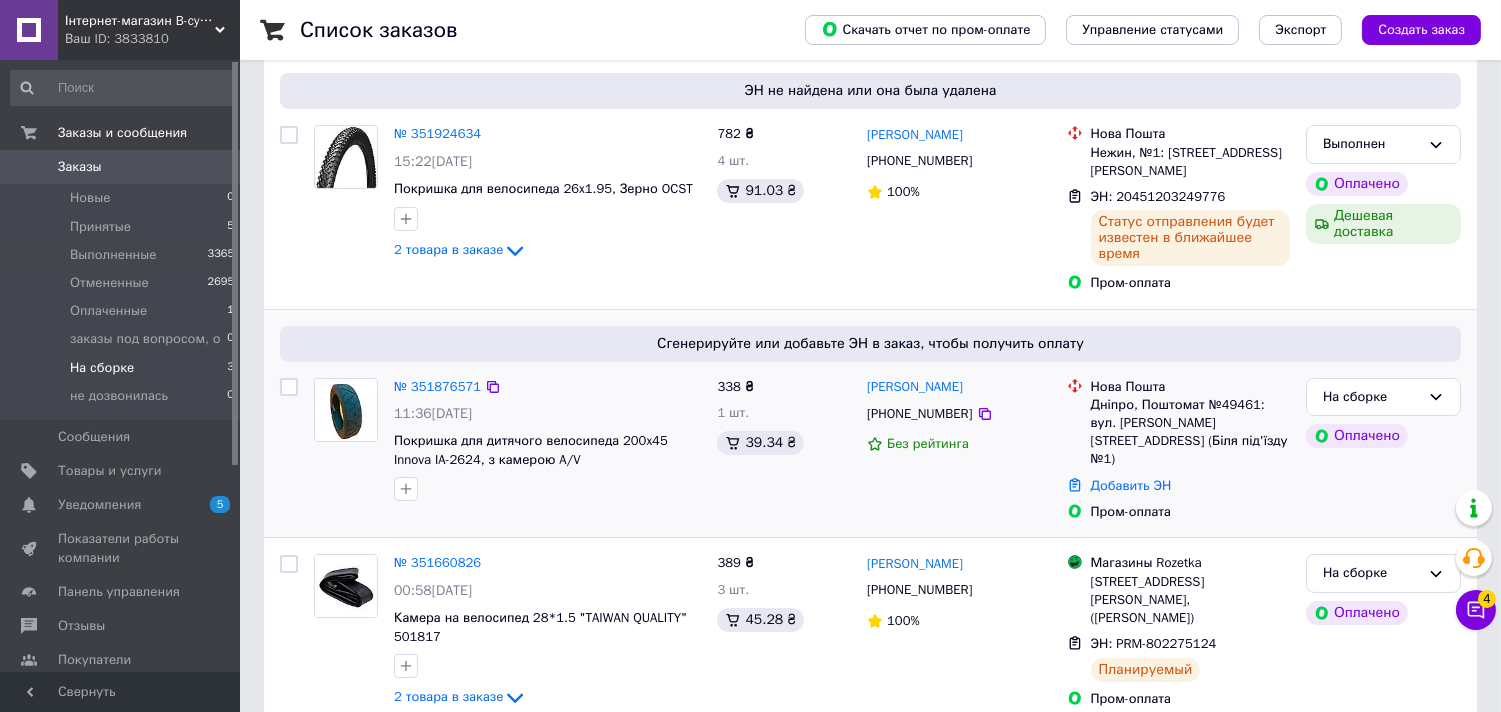 click on "[PHONE_NUMBER]" at bounding box center (919, 414) 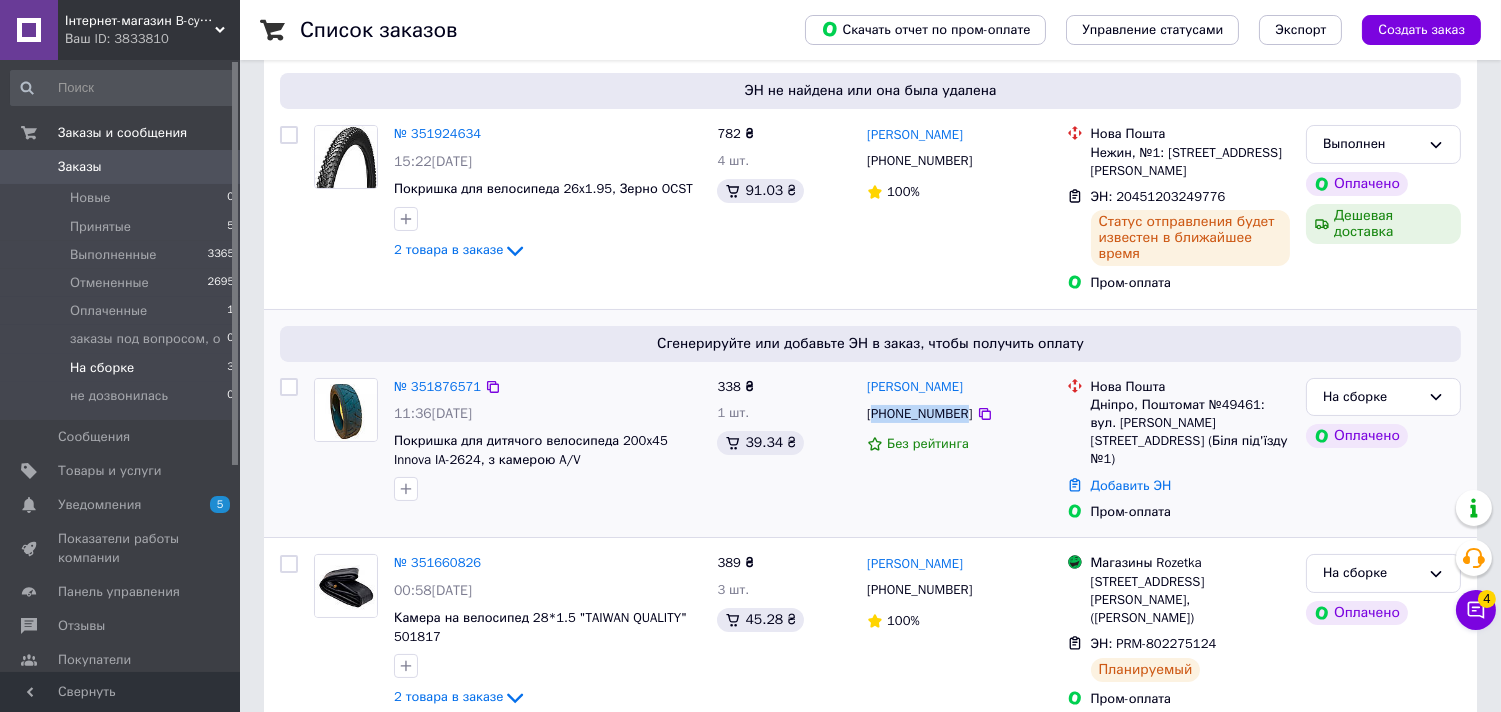 click on "[PHONE_NUMBER]" at bounding box center [919, 414] 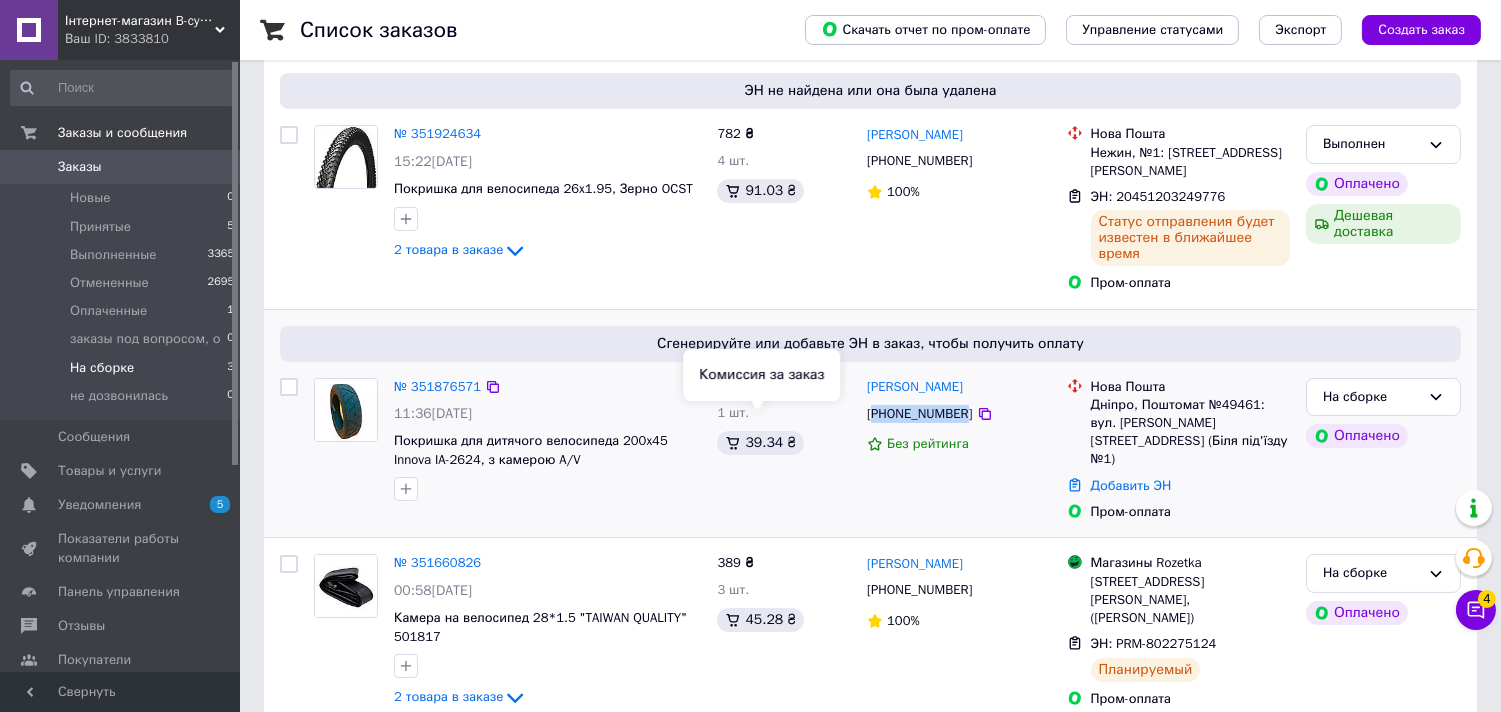 copy on "380677278340" 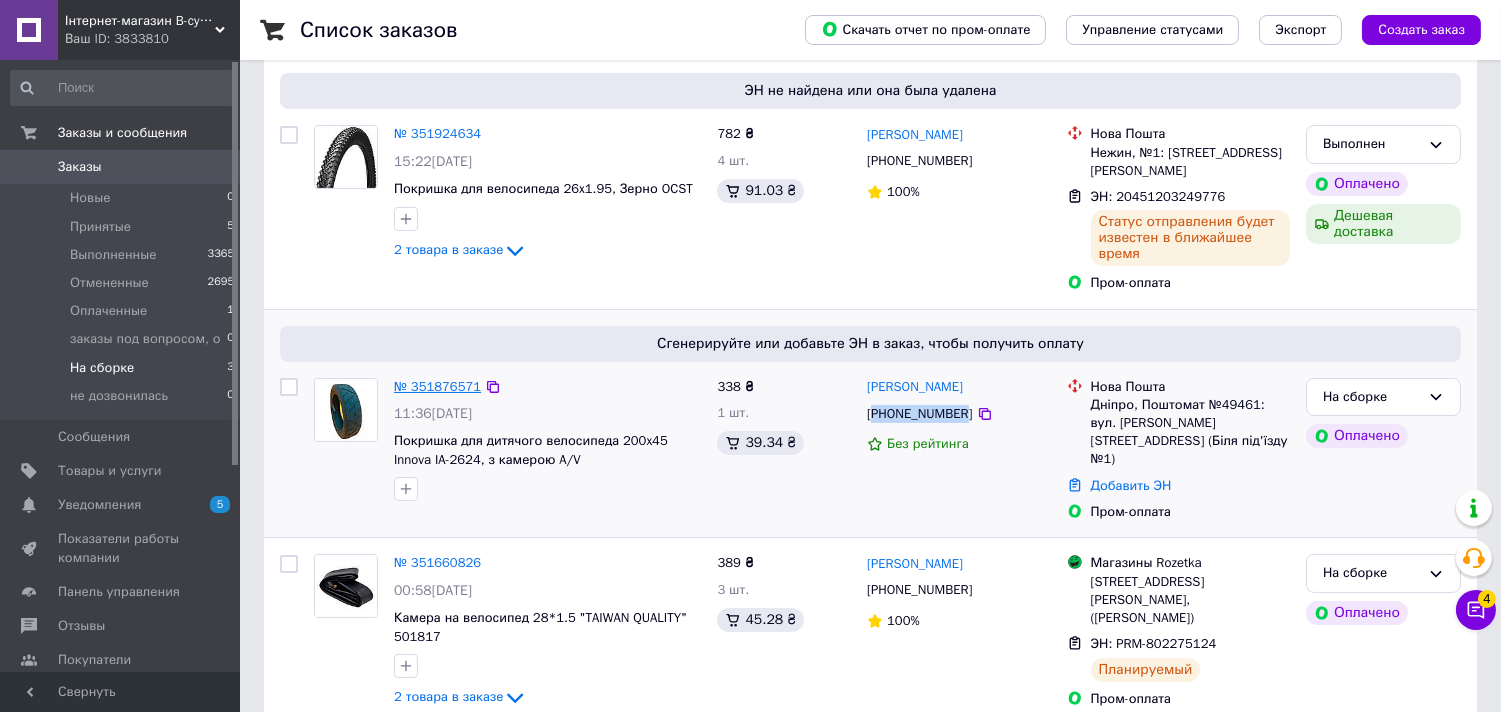 click on "№ 351876571" at bounding box center [437, 386] 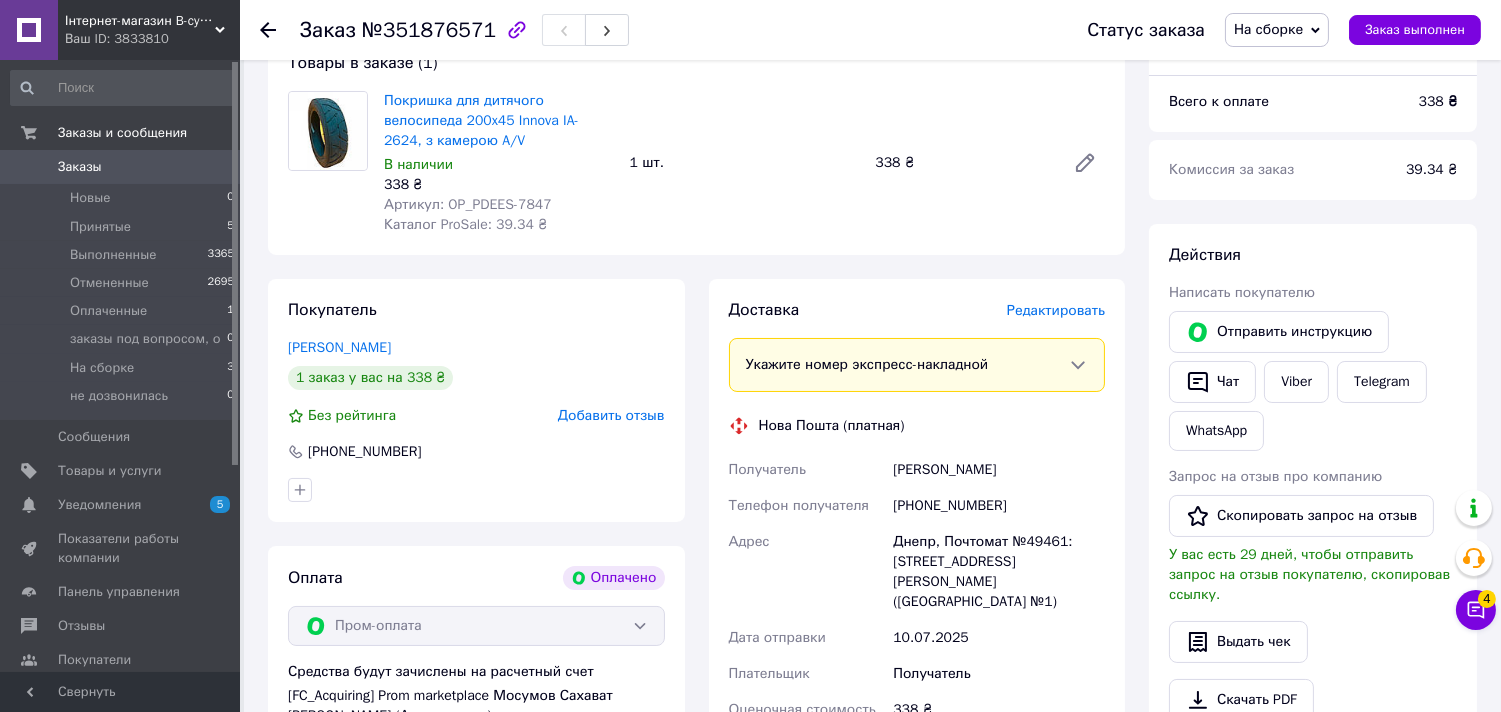 scroll, scrollTop: 332, scrollLeft: 0, axis: vertical 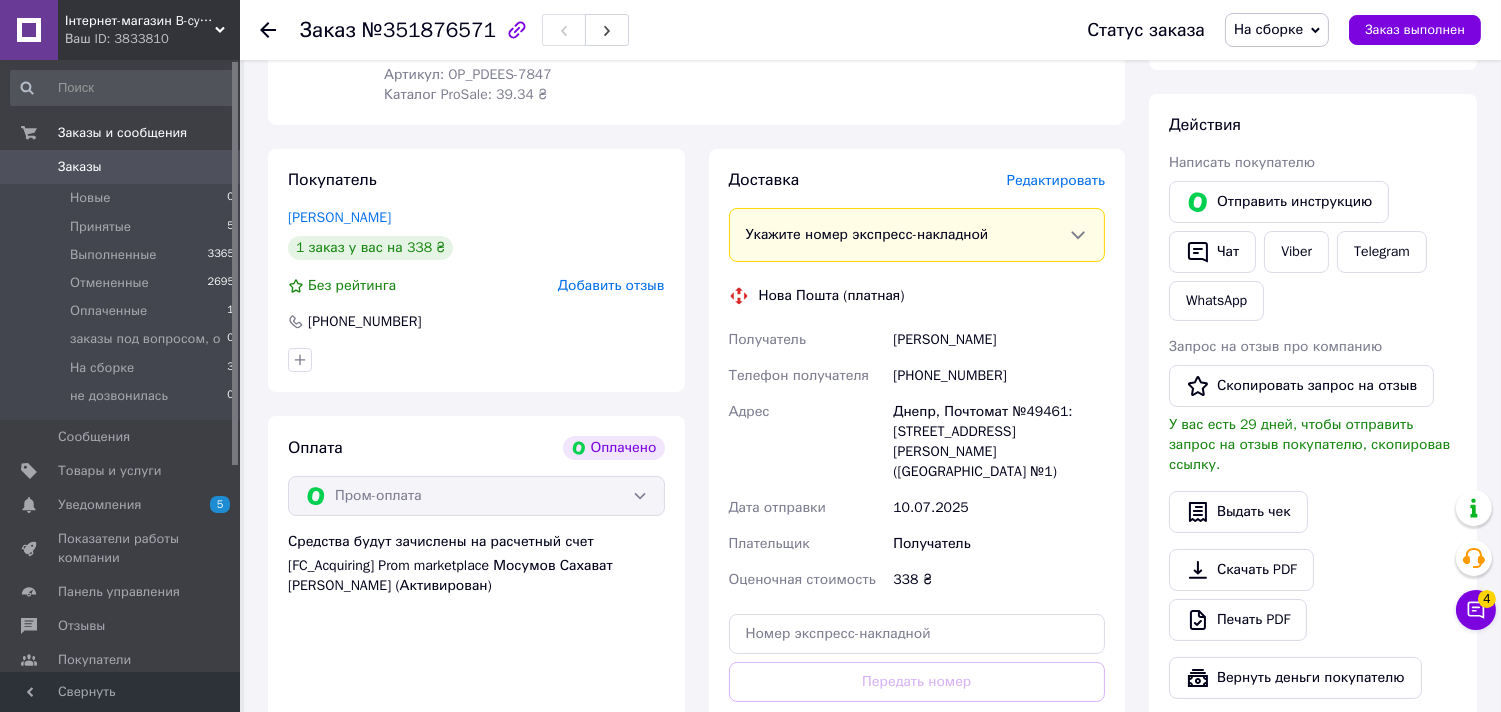 drag, startPoint x: 1002, startPoint y: 354, endPoint x: 868, endPoint y: 351, distance: 134.03358 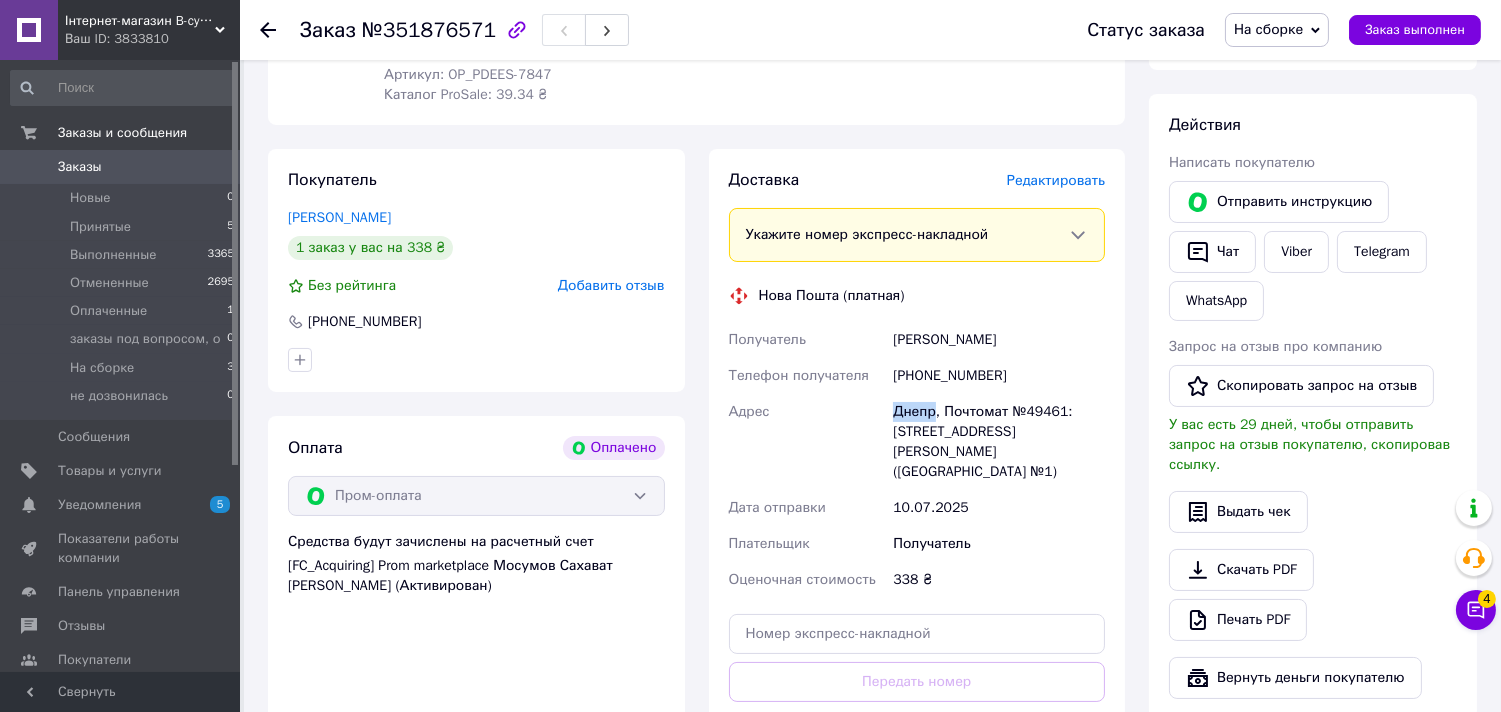 drag, startPoint x: 905, startPoint y: 411, endPoint x: 743, endPoint y: 470, distance: 172.4094 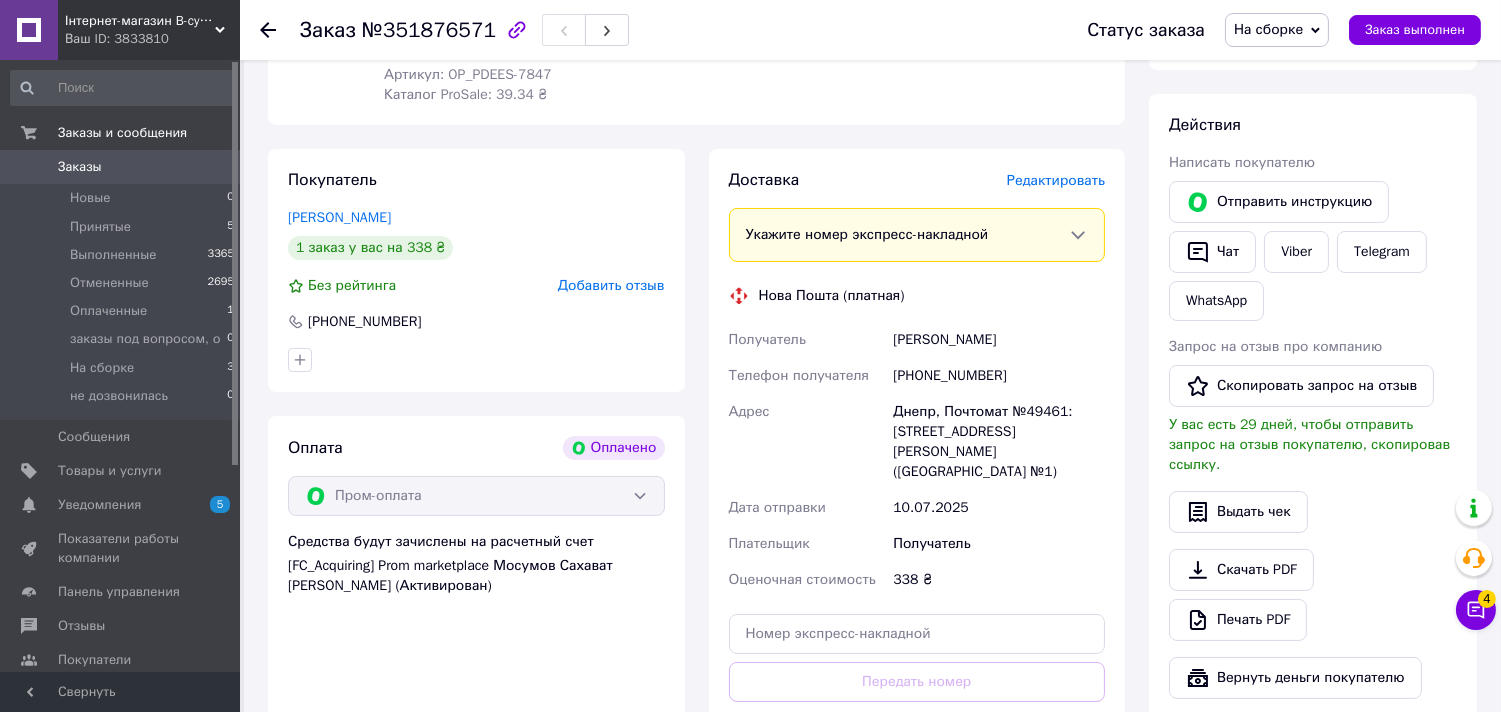 click on "Днепр, Почтомат №49461: [STREET_ADDRESS][PERSON_NAME] ([GEOGRAPHIC_DATA] №1)" at bounding box center (999, 442) 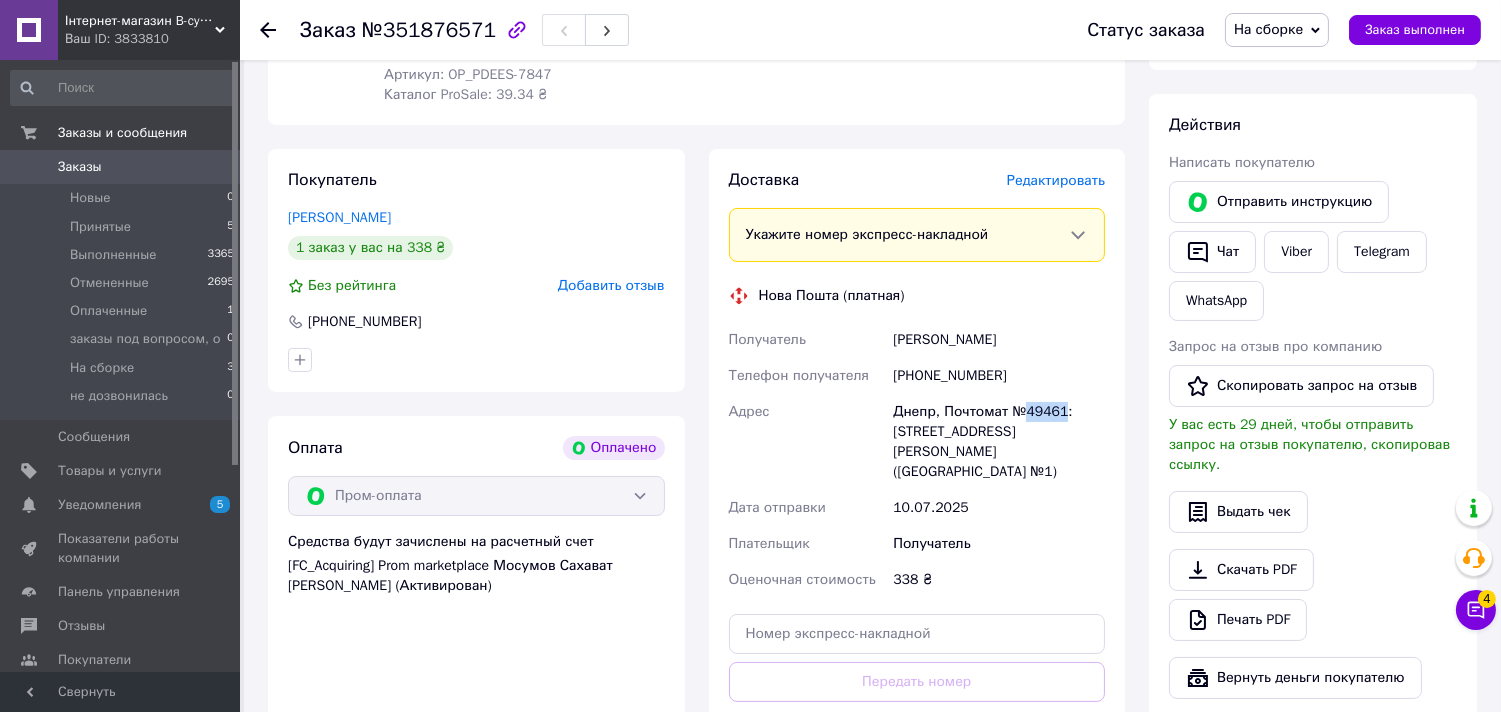 click on "Днепр, Почтомат №49461: [STREET_ADDRESS][PERSON_NAME] ([GEOGRAPHIC_DATA] №1)" at bounding box center (999, 442) 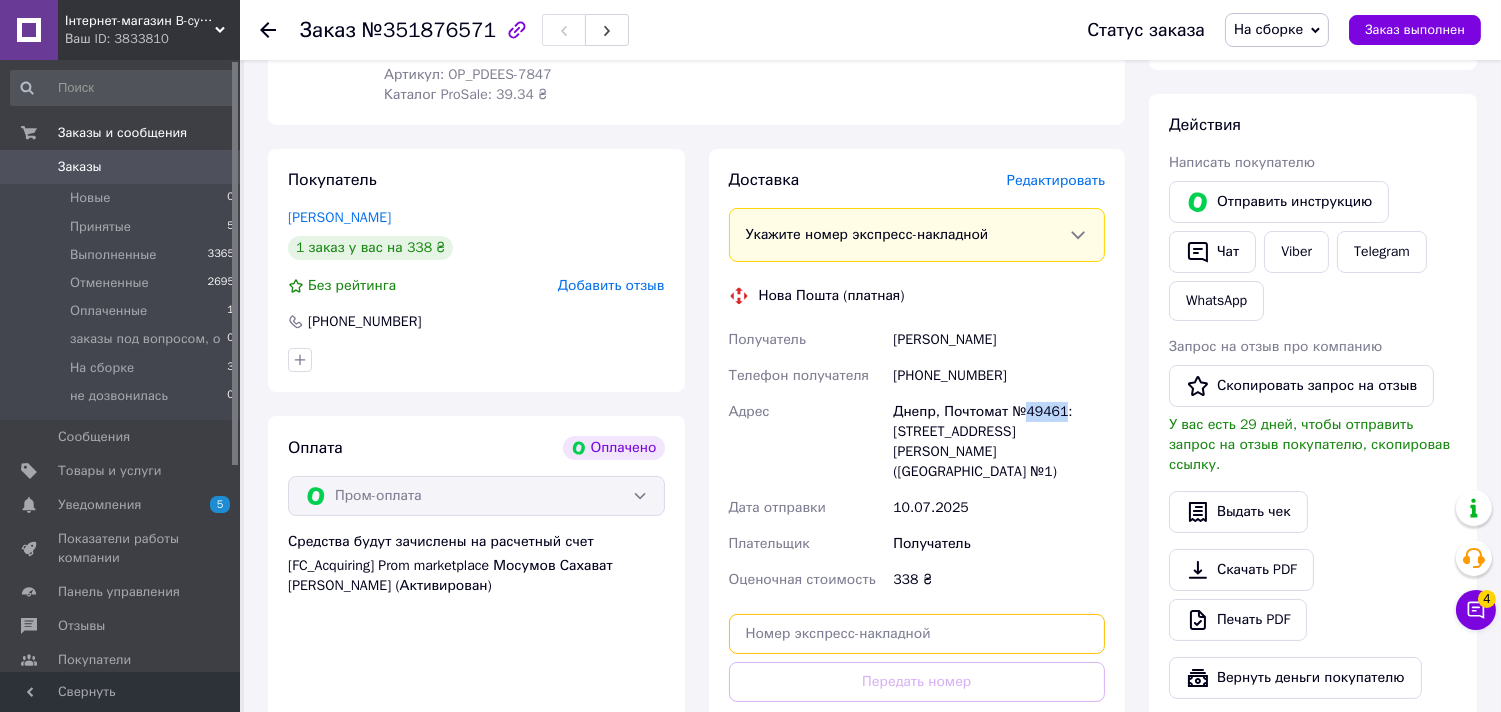 click at bounding box center [917, 634] 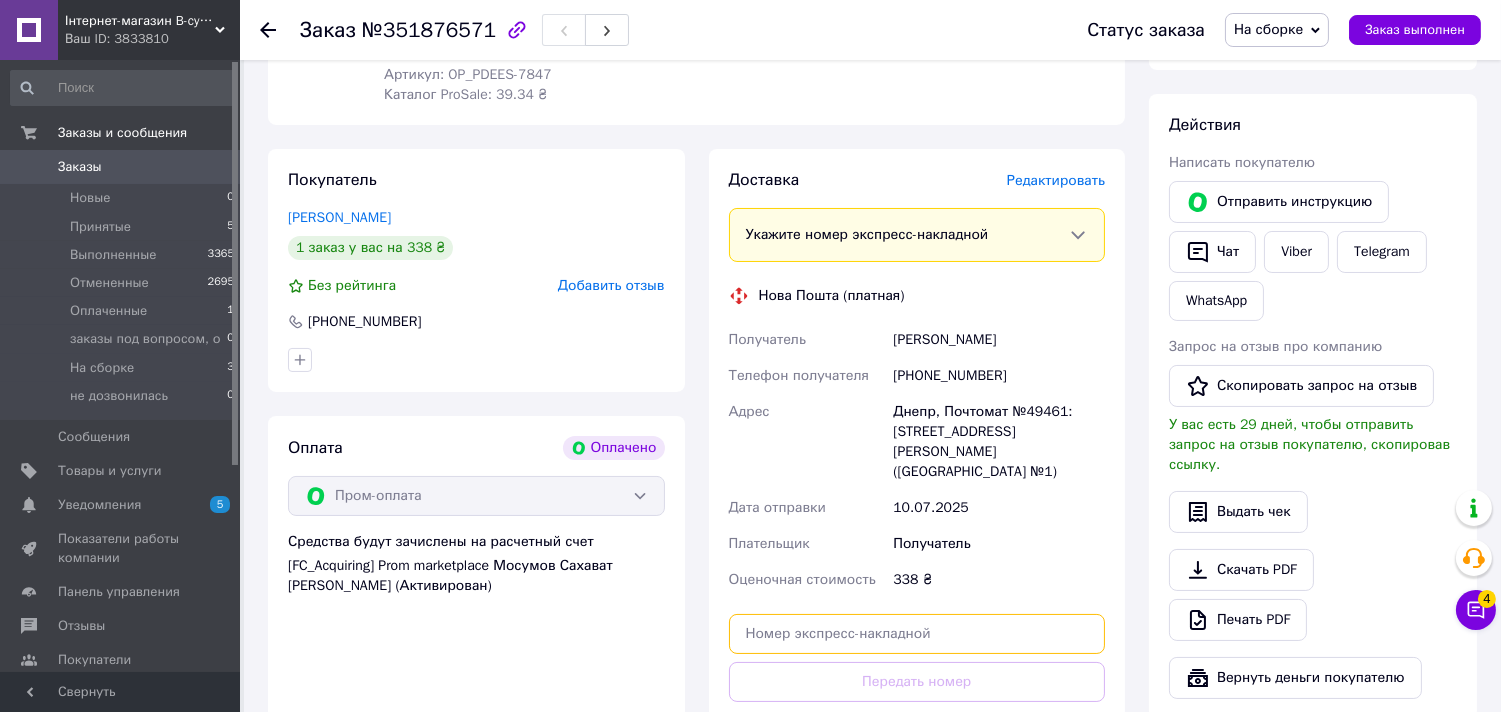 paste on "20451203251051" 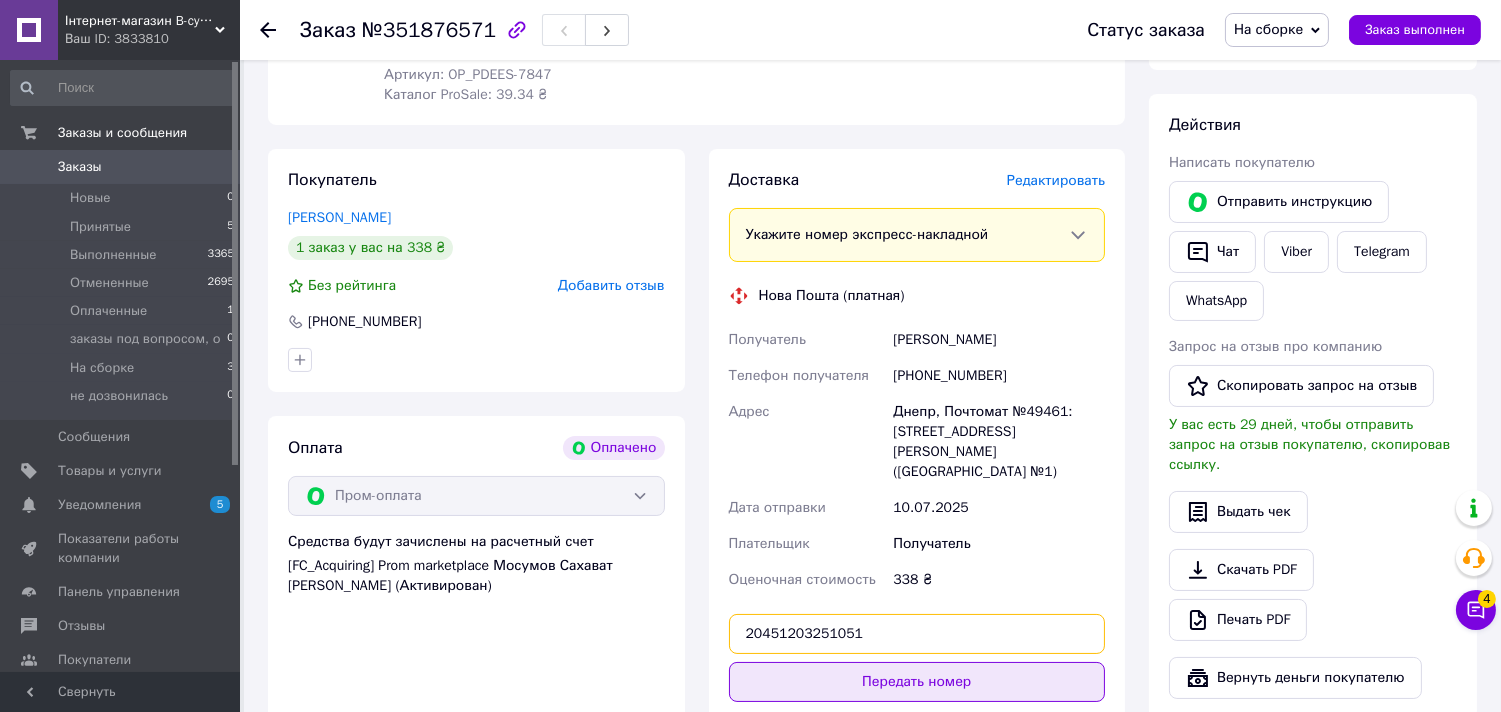 type on "20451203251051" 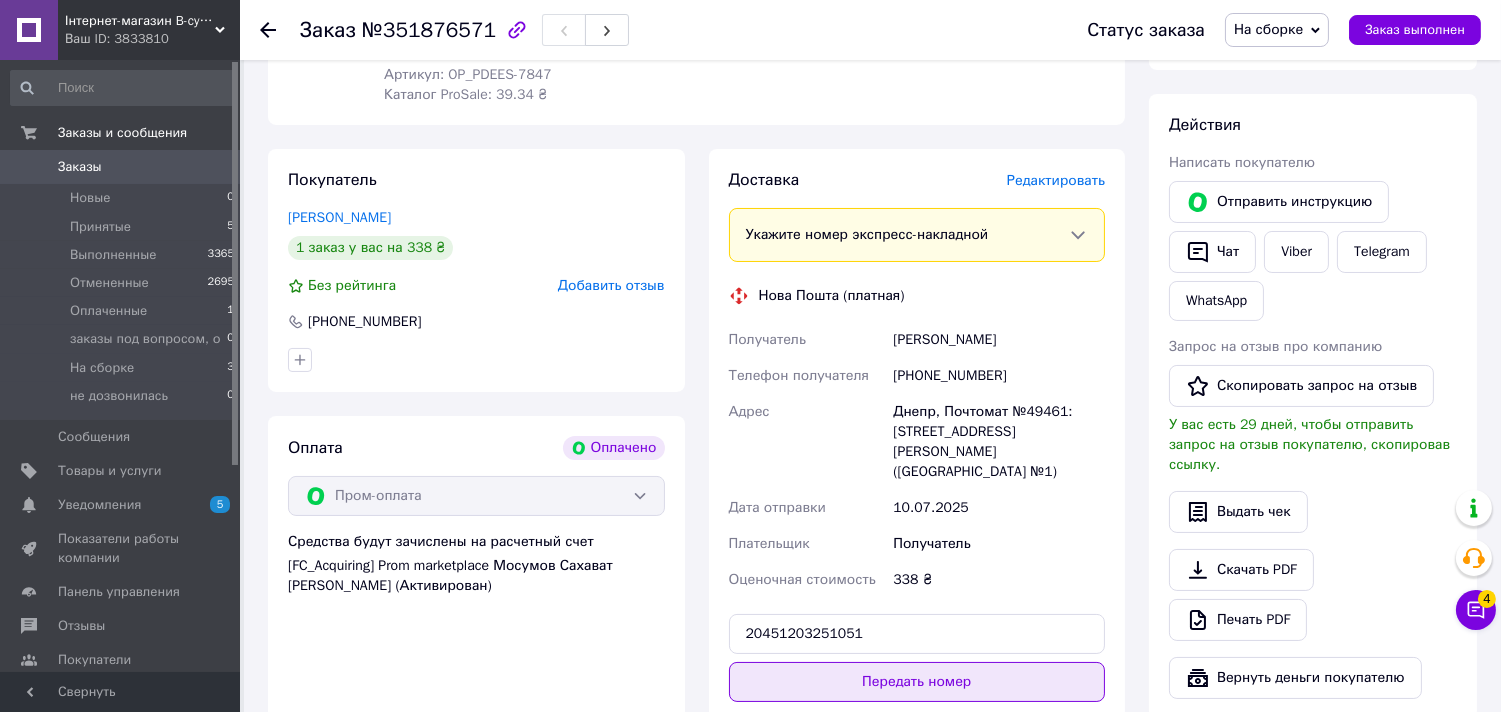 click on "Передать номер" at bounding box center [917, 682] 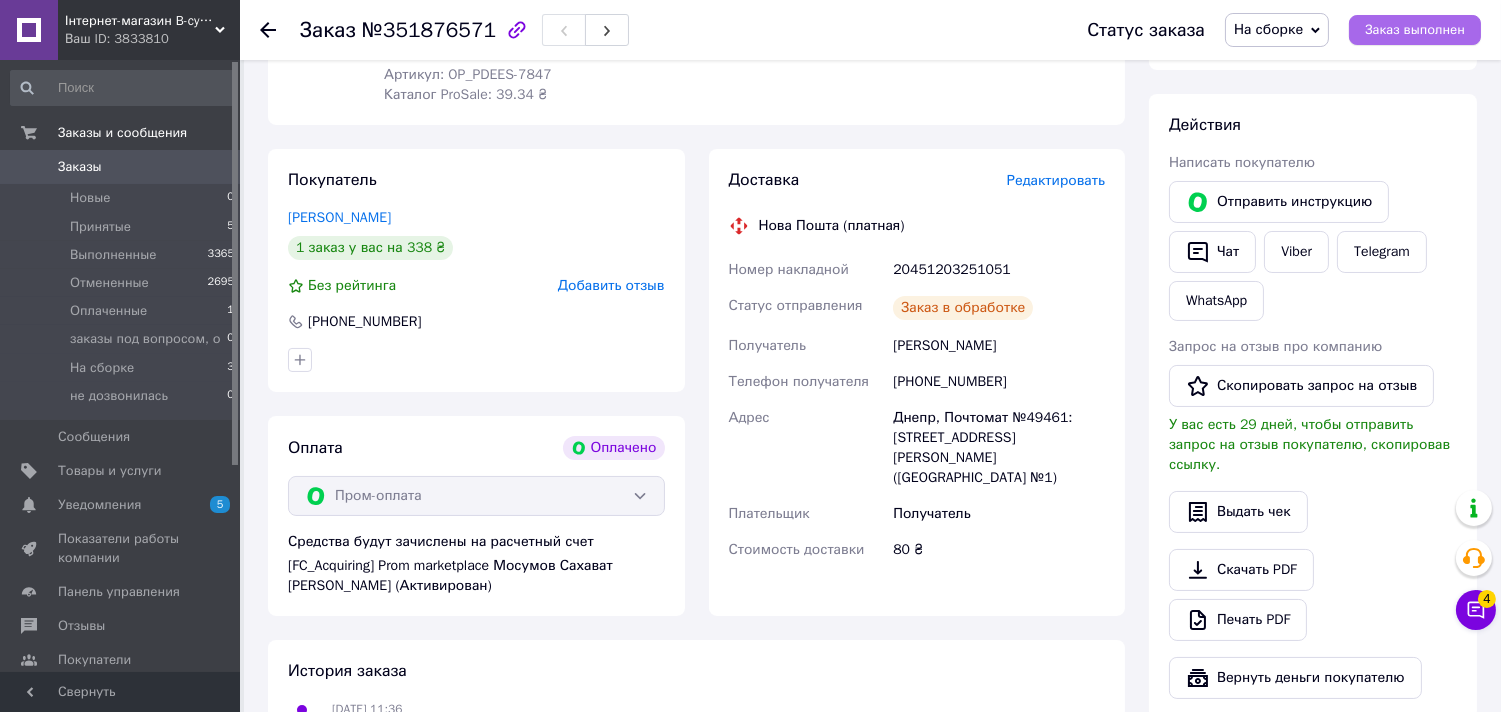 click on "Заказ выполнен" at bounding box center [1415, 30] 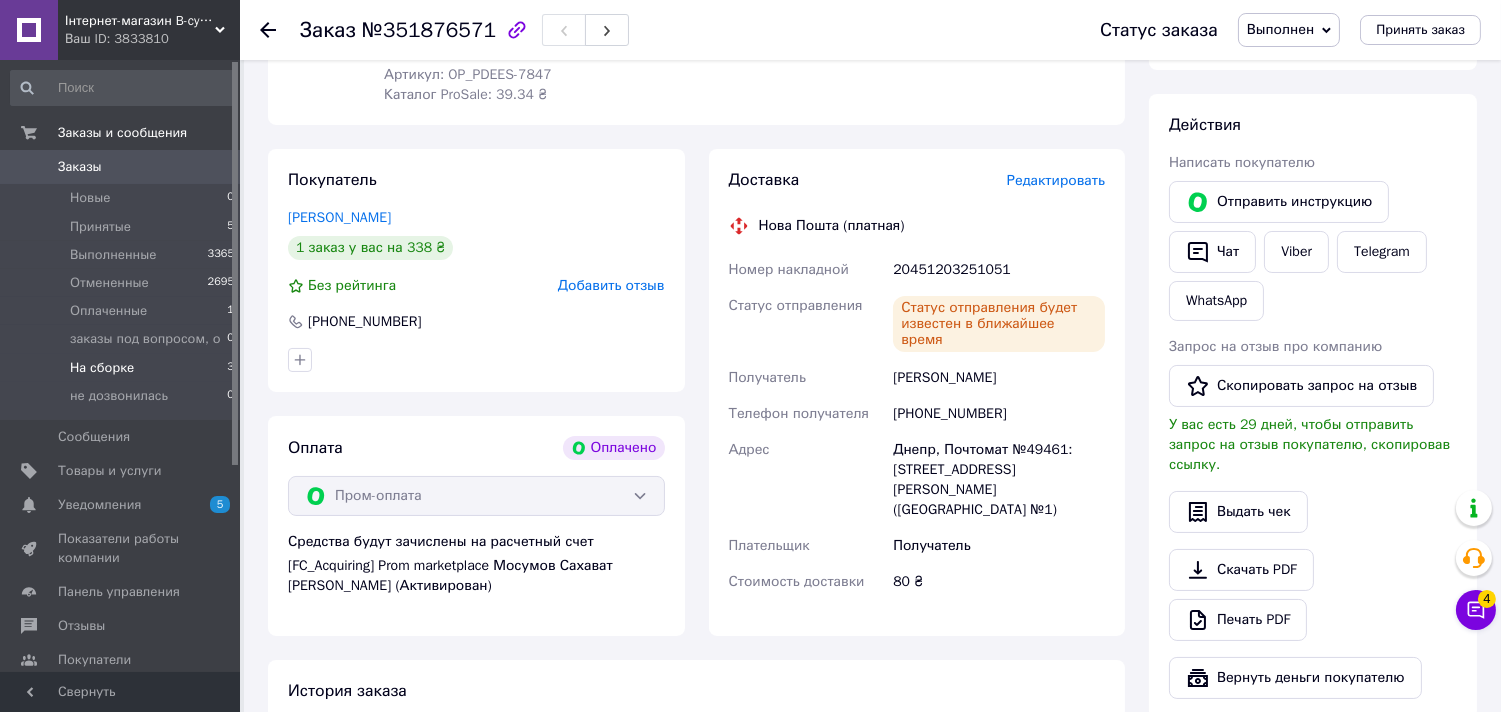 click on "На сборке 3" at bounding box center (123, 368) 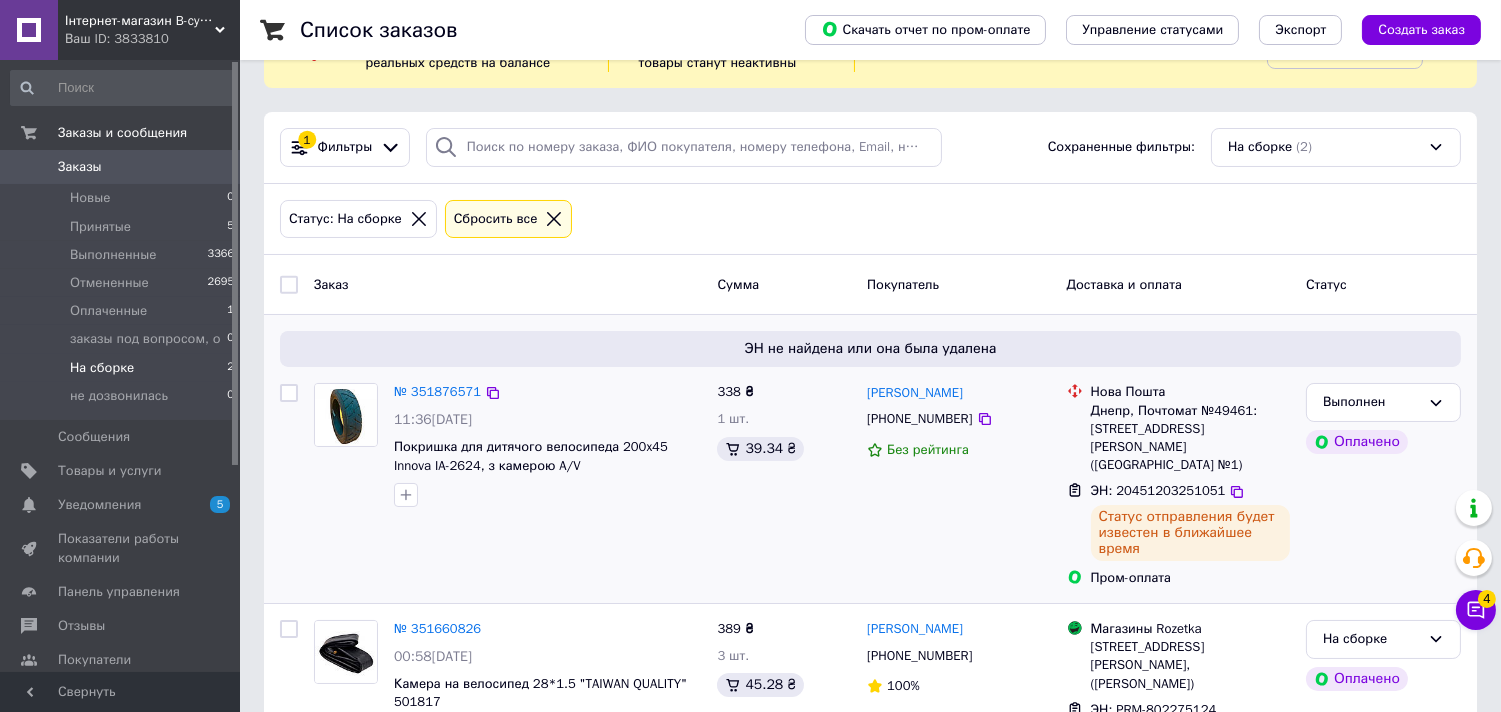 scroll, scrollTop: 160, scrollLeft: 0, axis: vertical 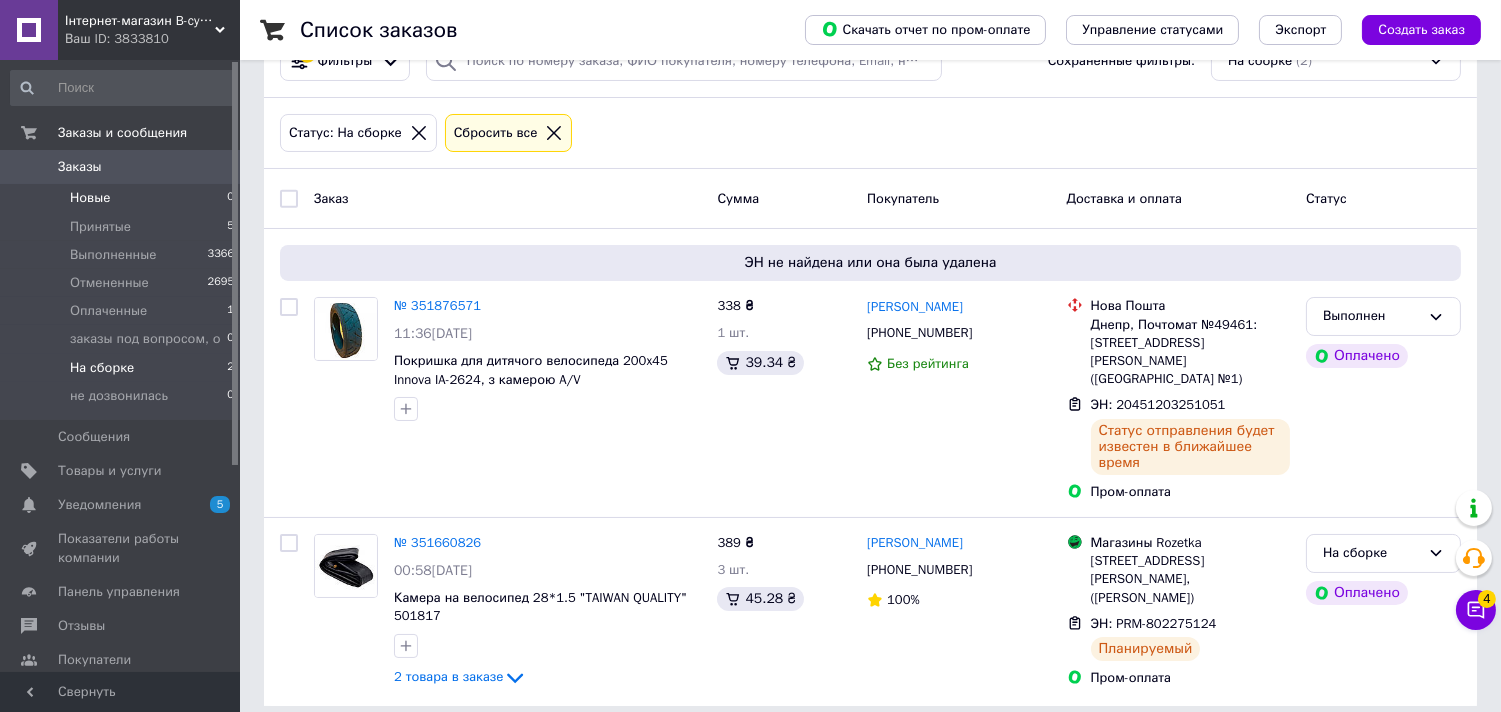 click on "Новые 0" at bounding box center (123, 198) 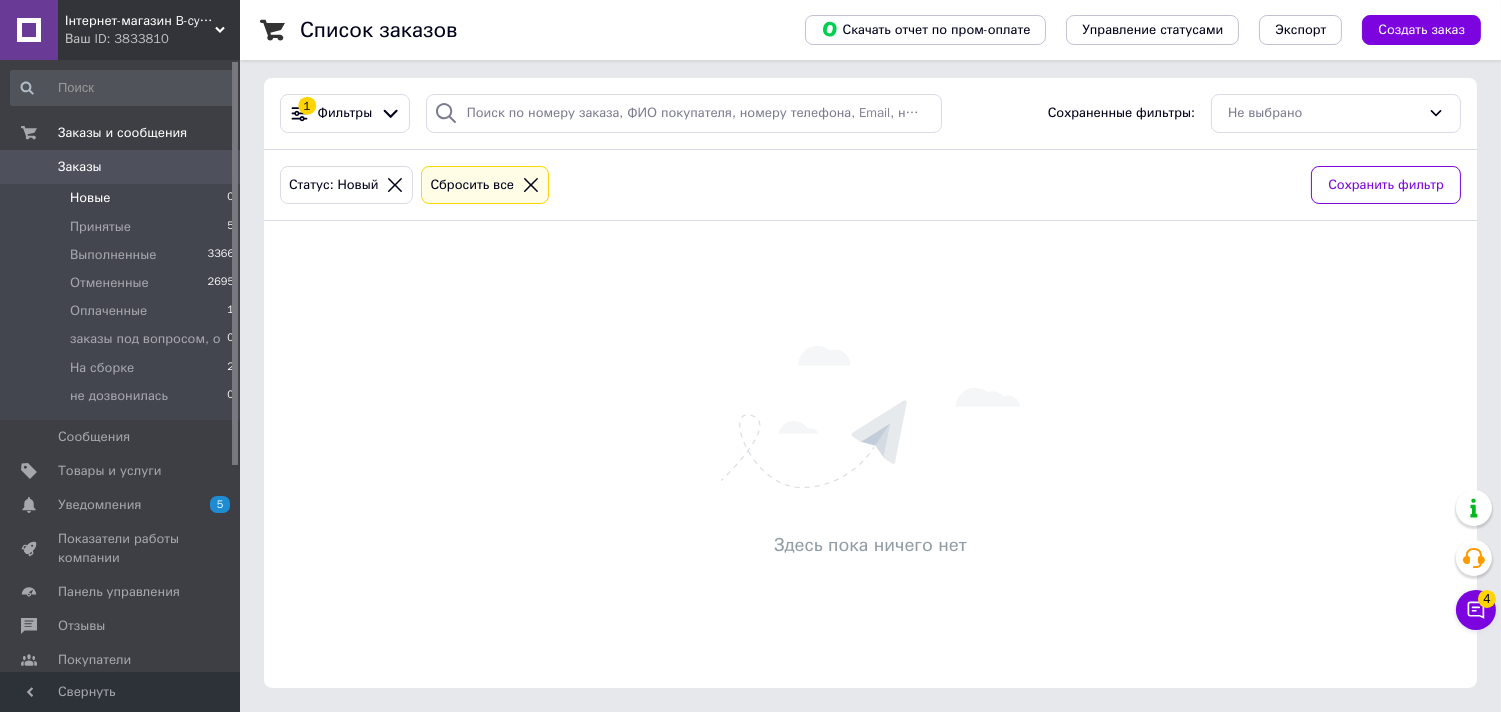 scroll, scrollTop: 0, scrollLeft: 0, axis: both 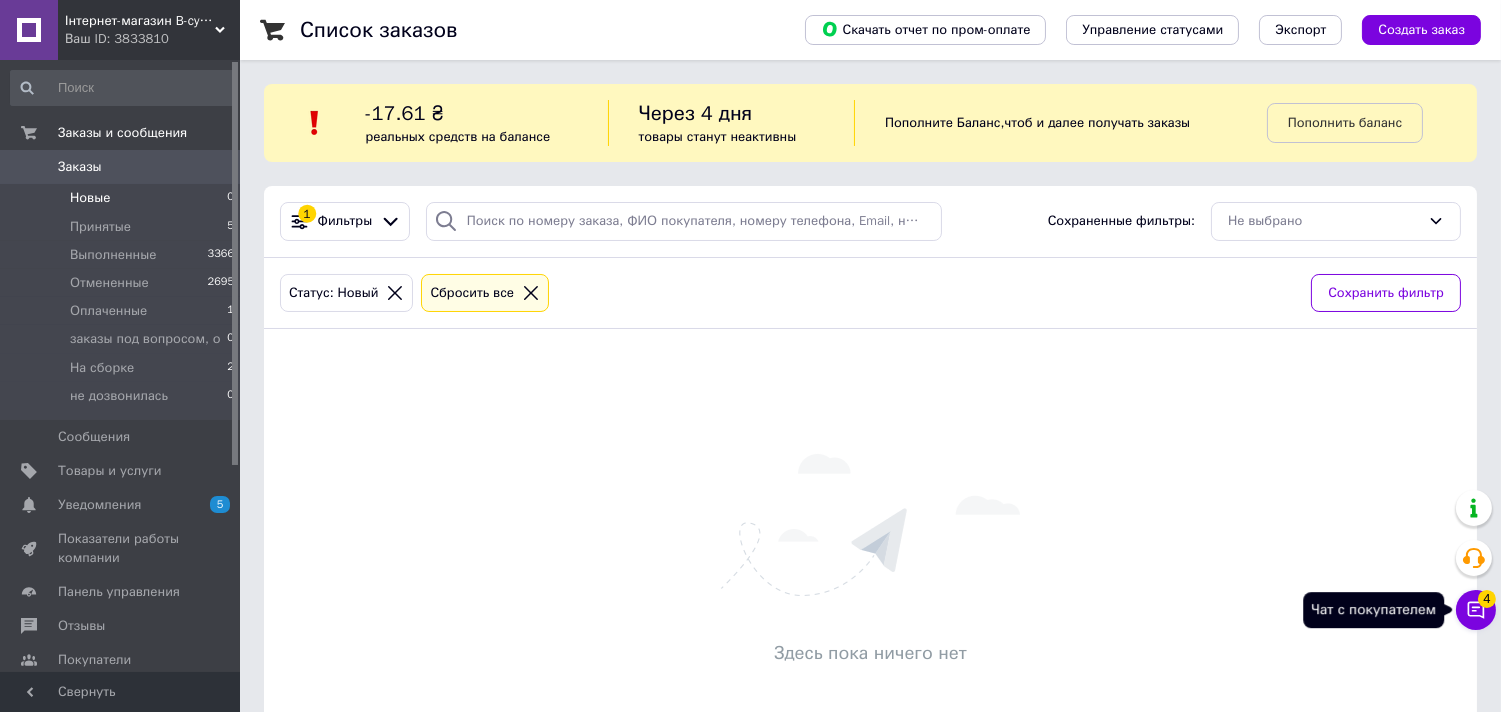 click 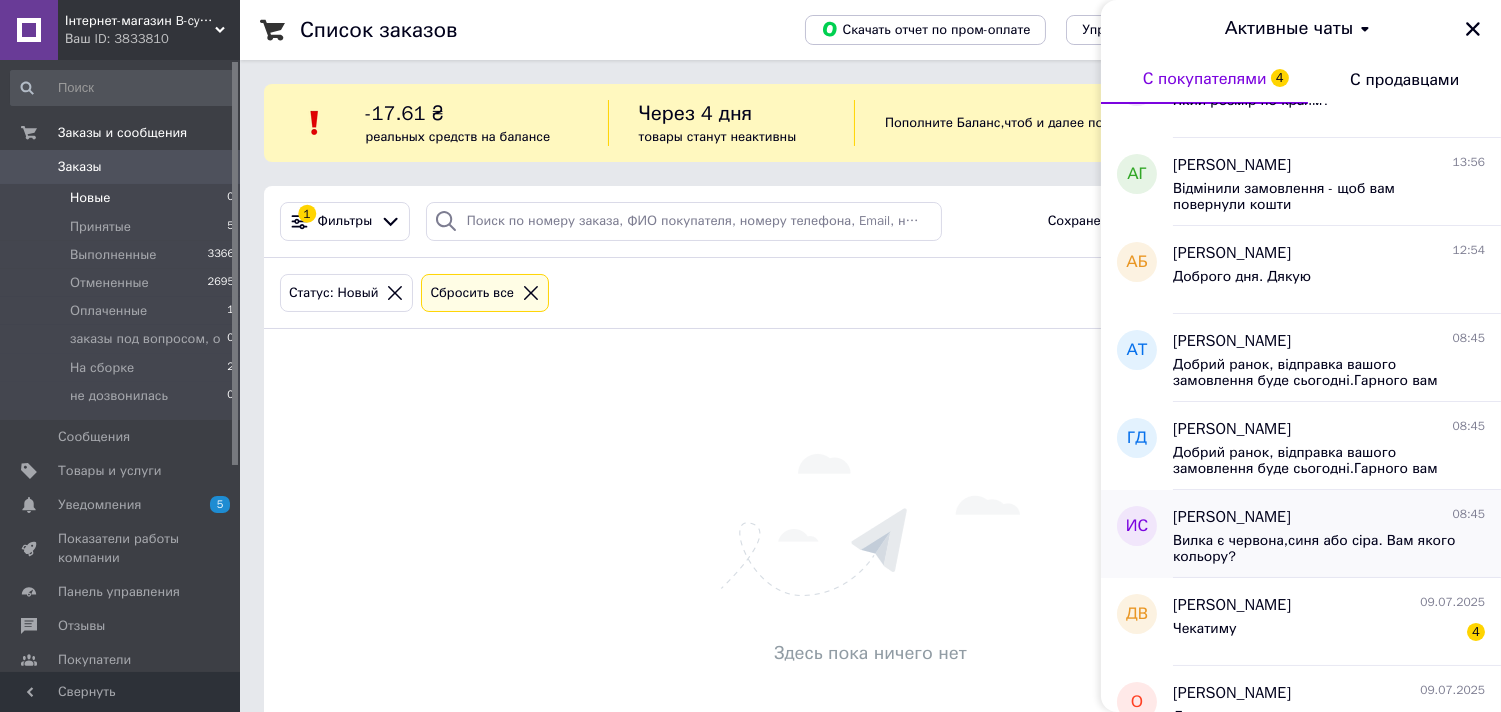scroll, scrollTop: 222, scrollLeft: 0, axis: vertical 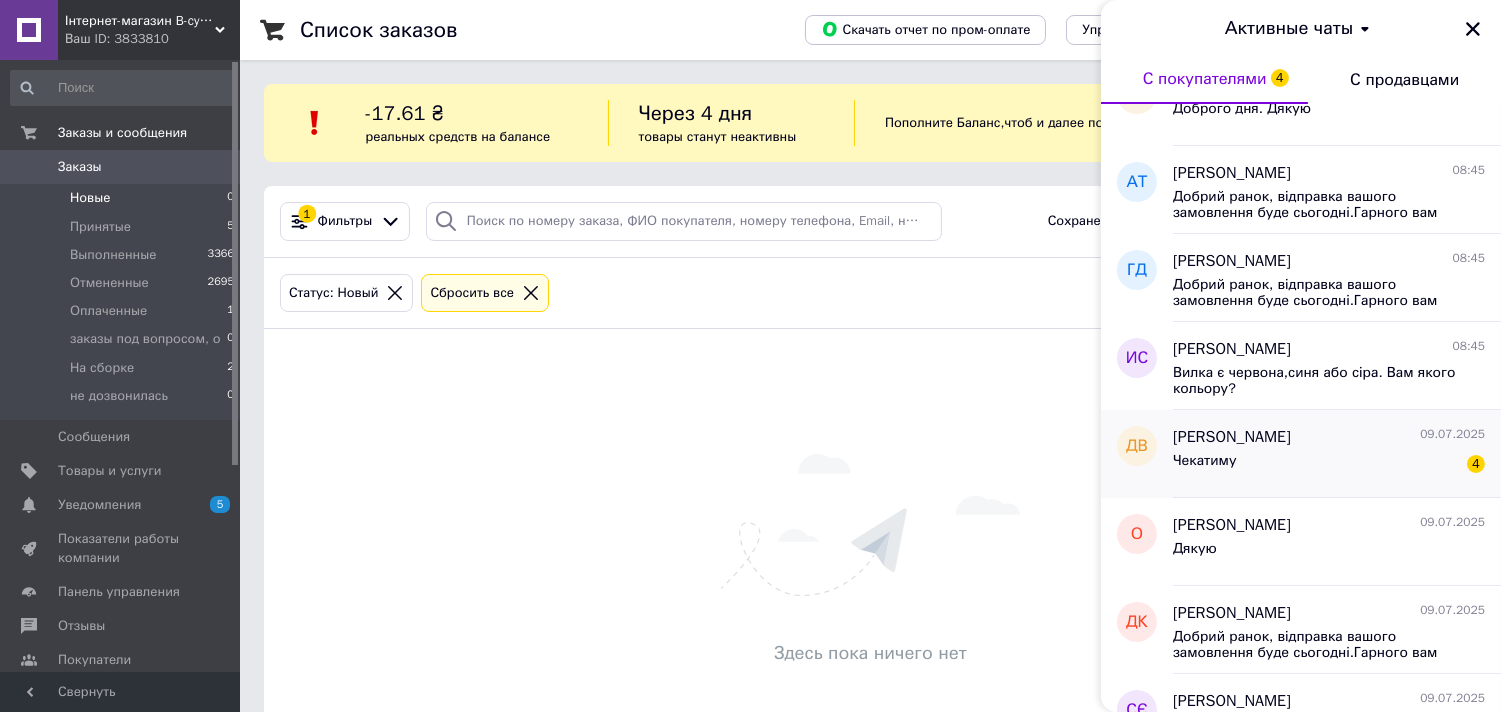 click on "Чекатиму 4" at bounding box center (1329, 465) 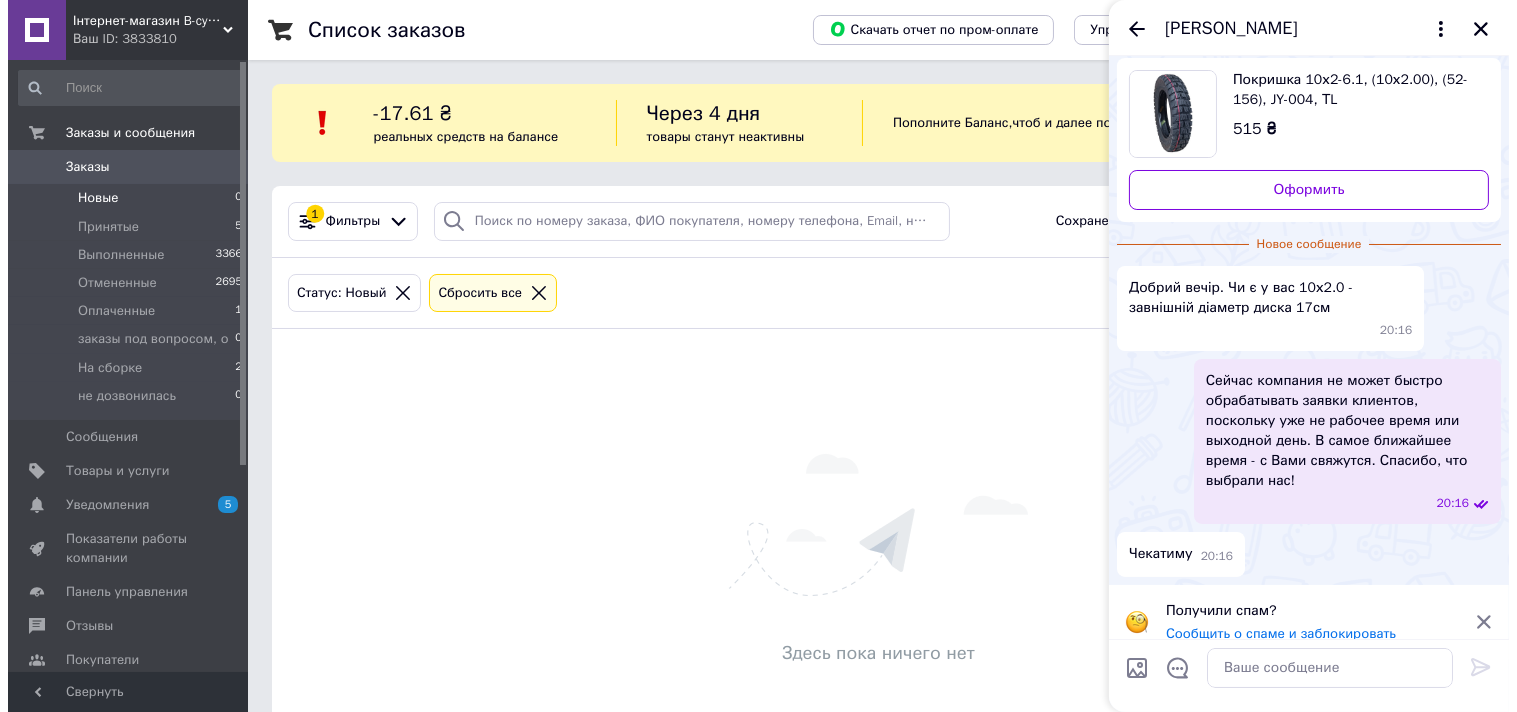 scroll, scrollTop: 0, scrollLeft: 0, axis: both 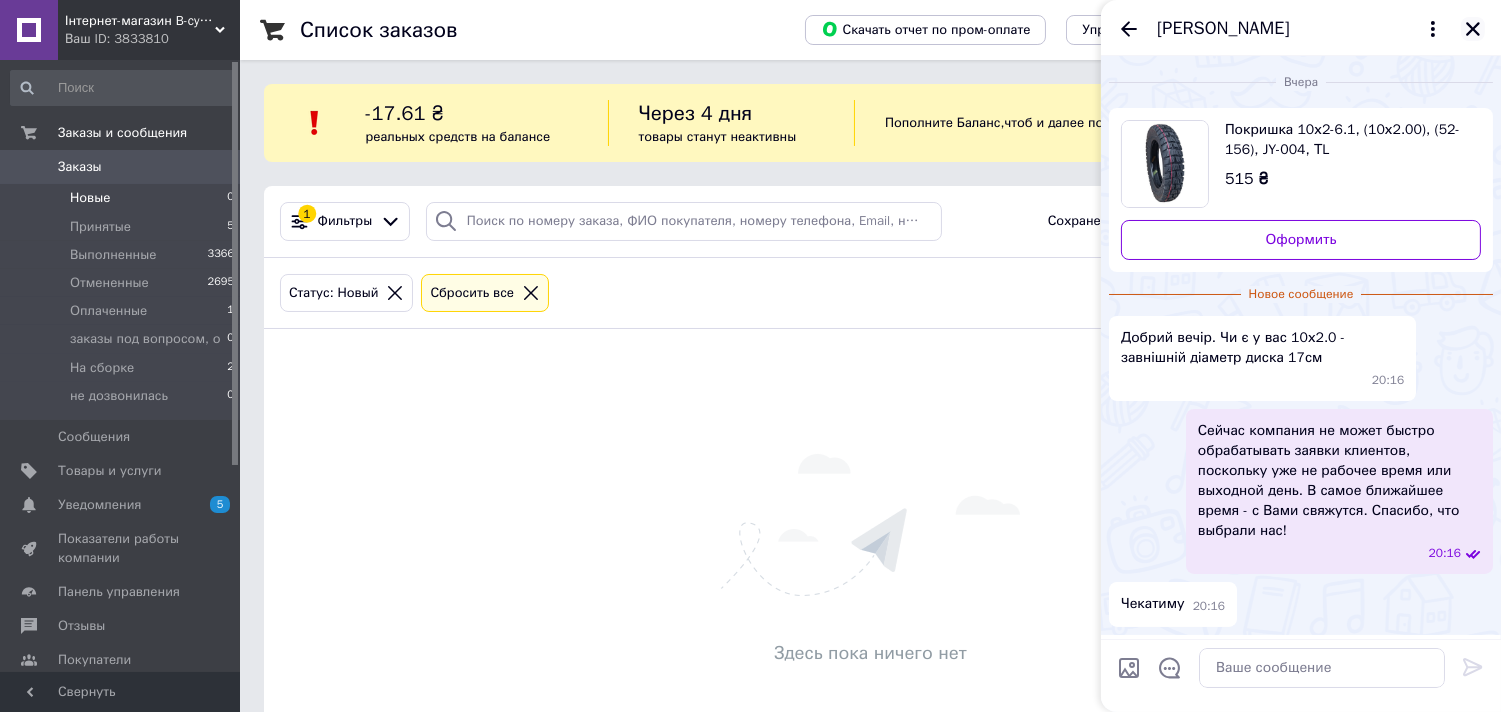 click 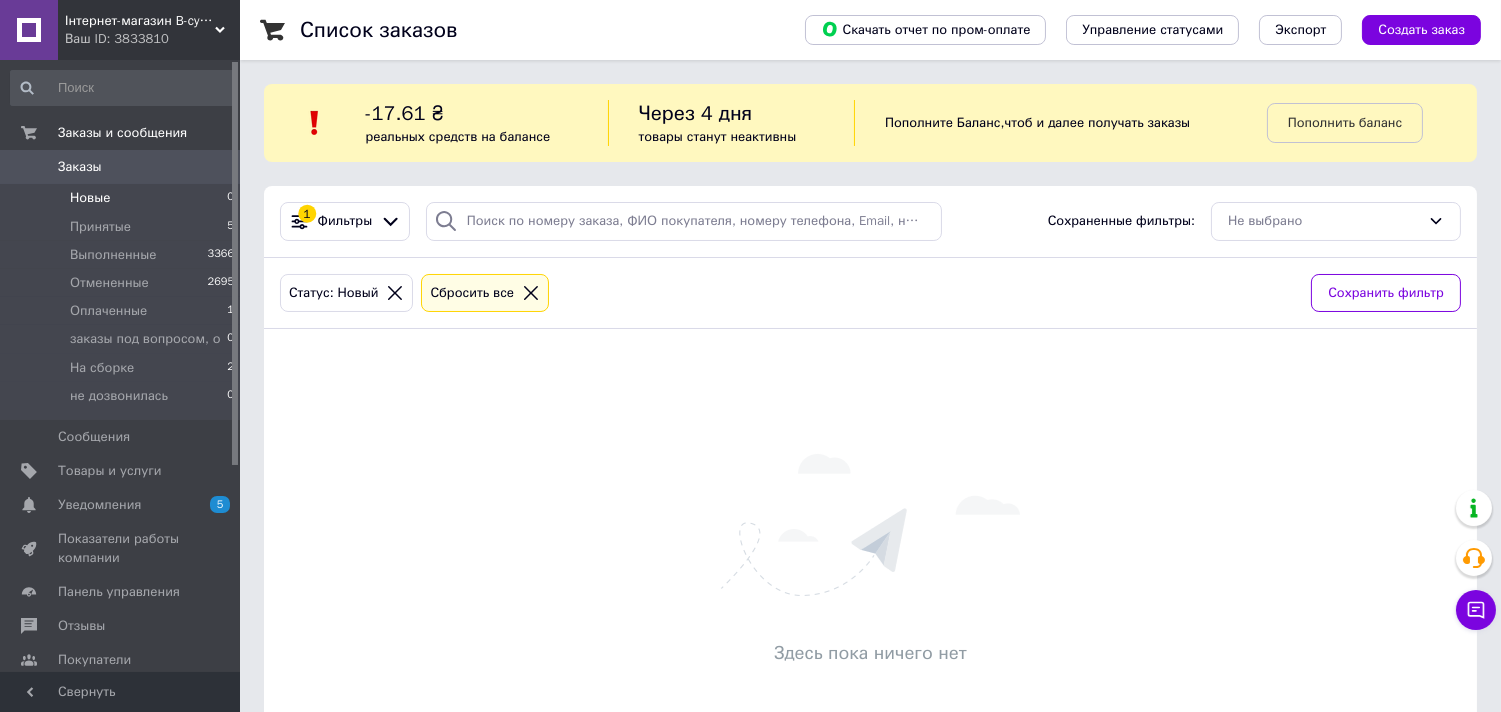 click on "Заказы 0" at bounding box center [123, 167] 